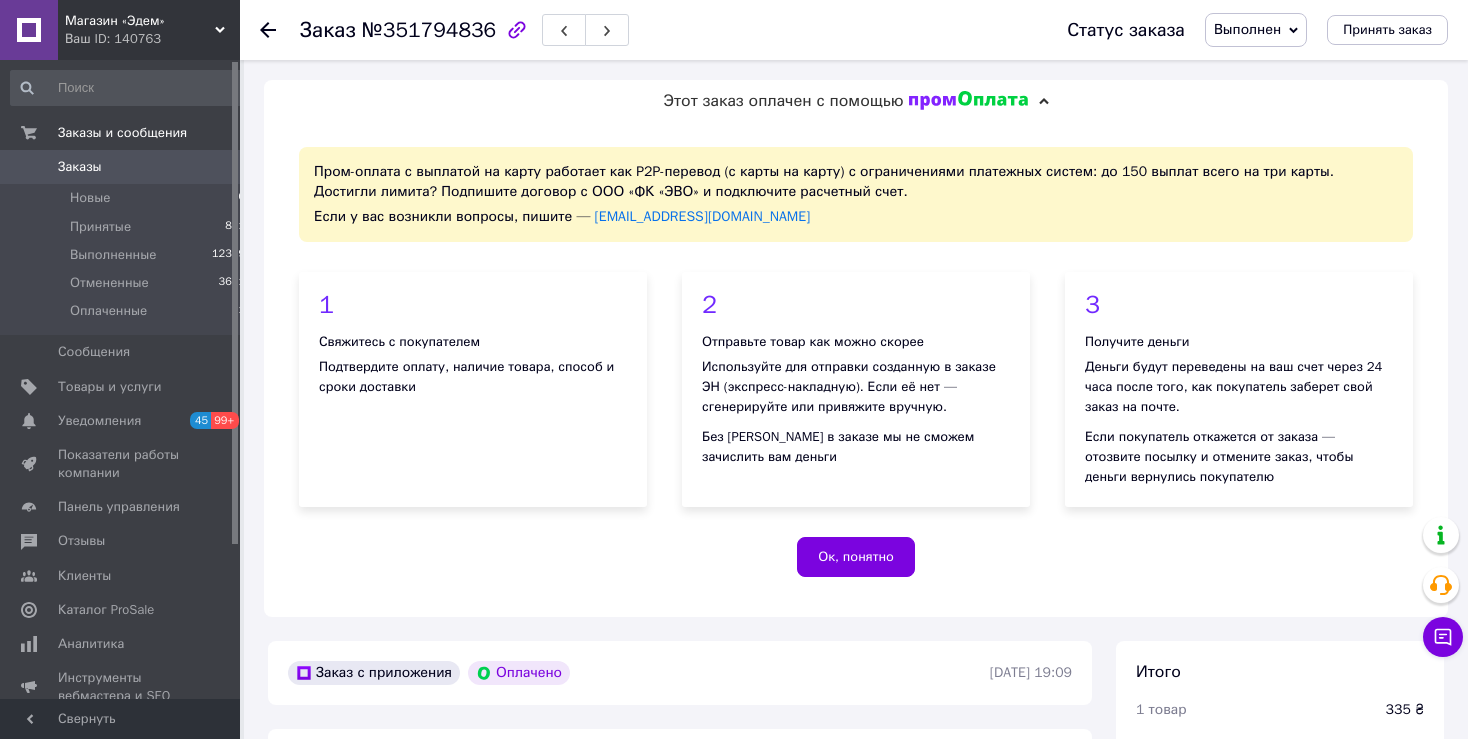scroll, scrollTop: 0, scrollLeft: 0, axis: both 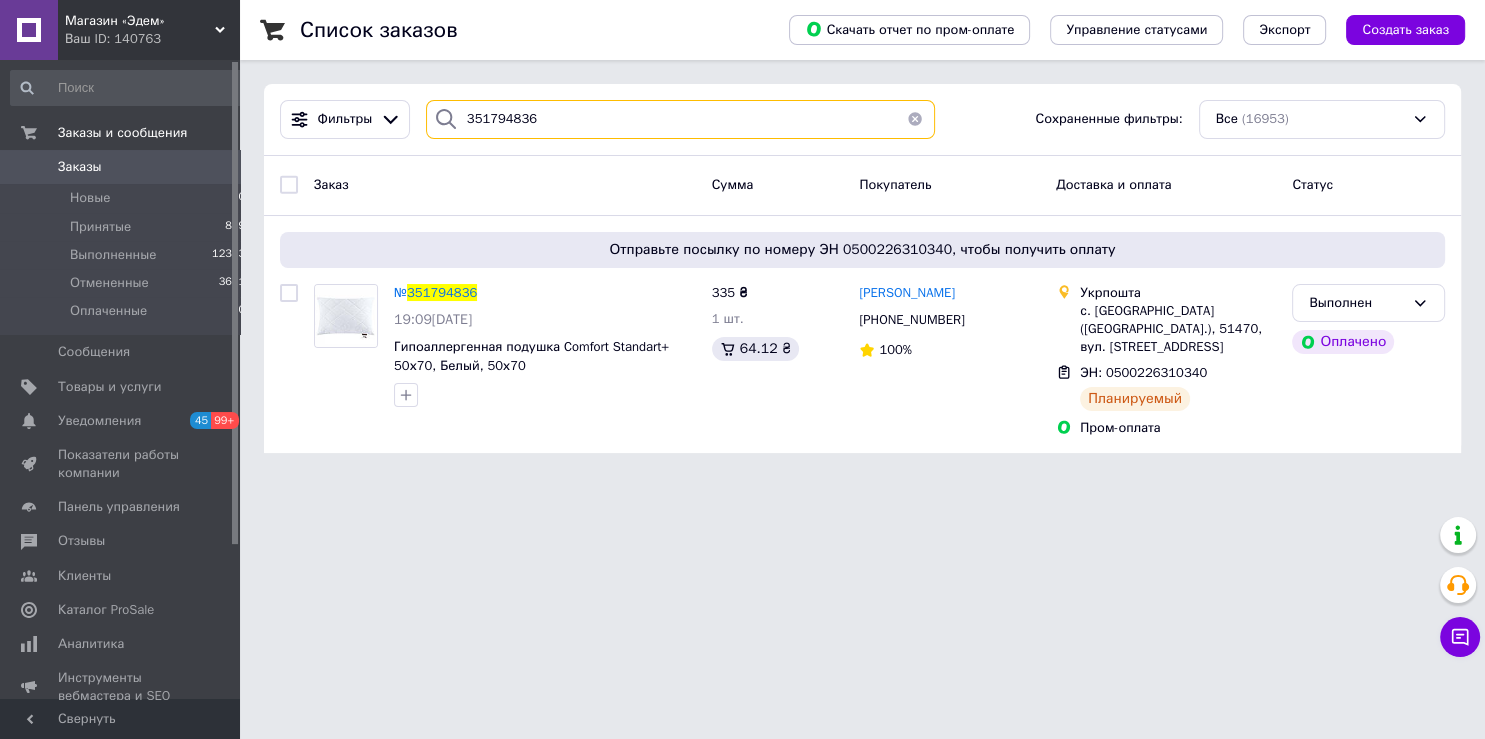 drag, startPoint x: 549, startPoint y: 114, endPoint x: 395, endPoint y: 119, distance: 154.08115 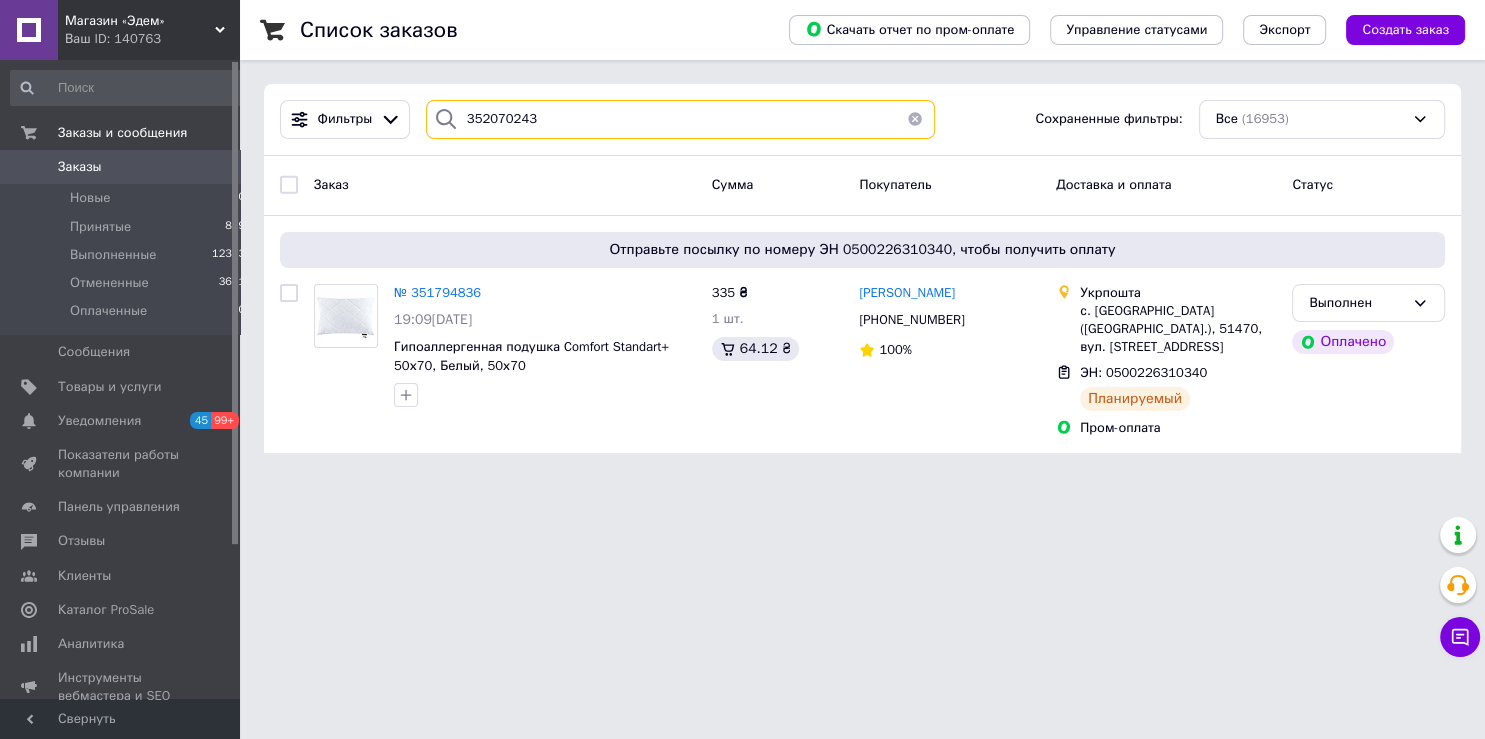 type on "352070243" 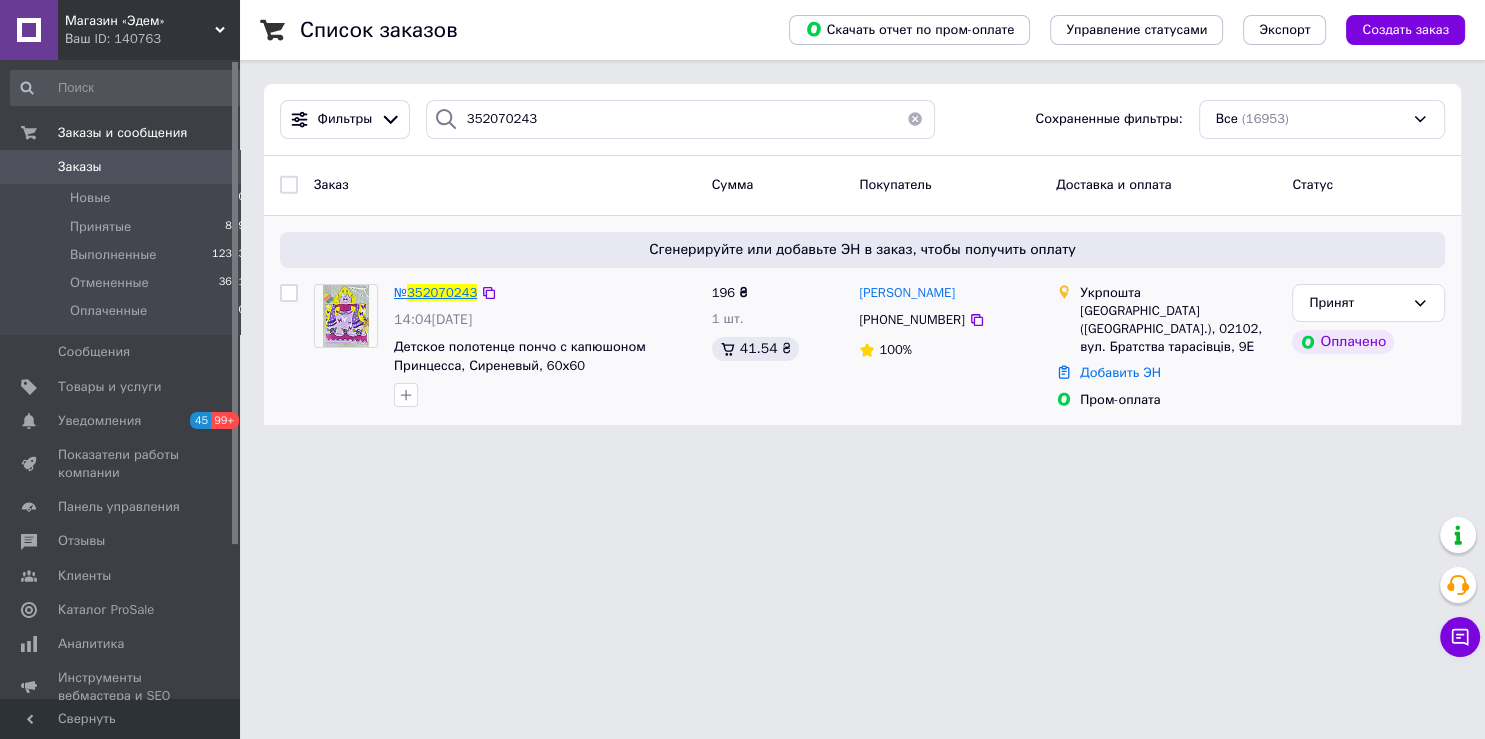 click on "352070243" at bounding box center [442, 292] 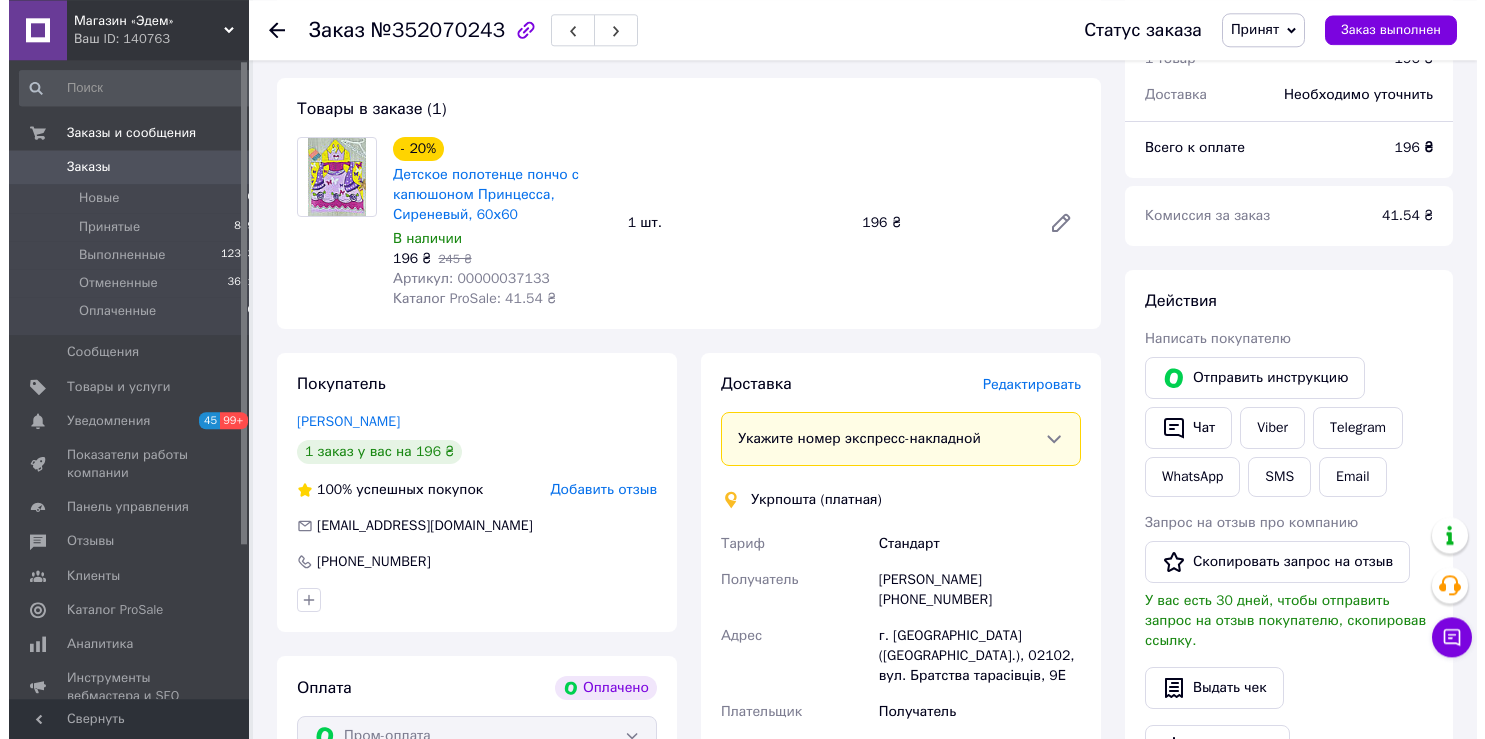 scroll, scrollTop: 844, scrollLeft: 0, axis: vertical 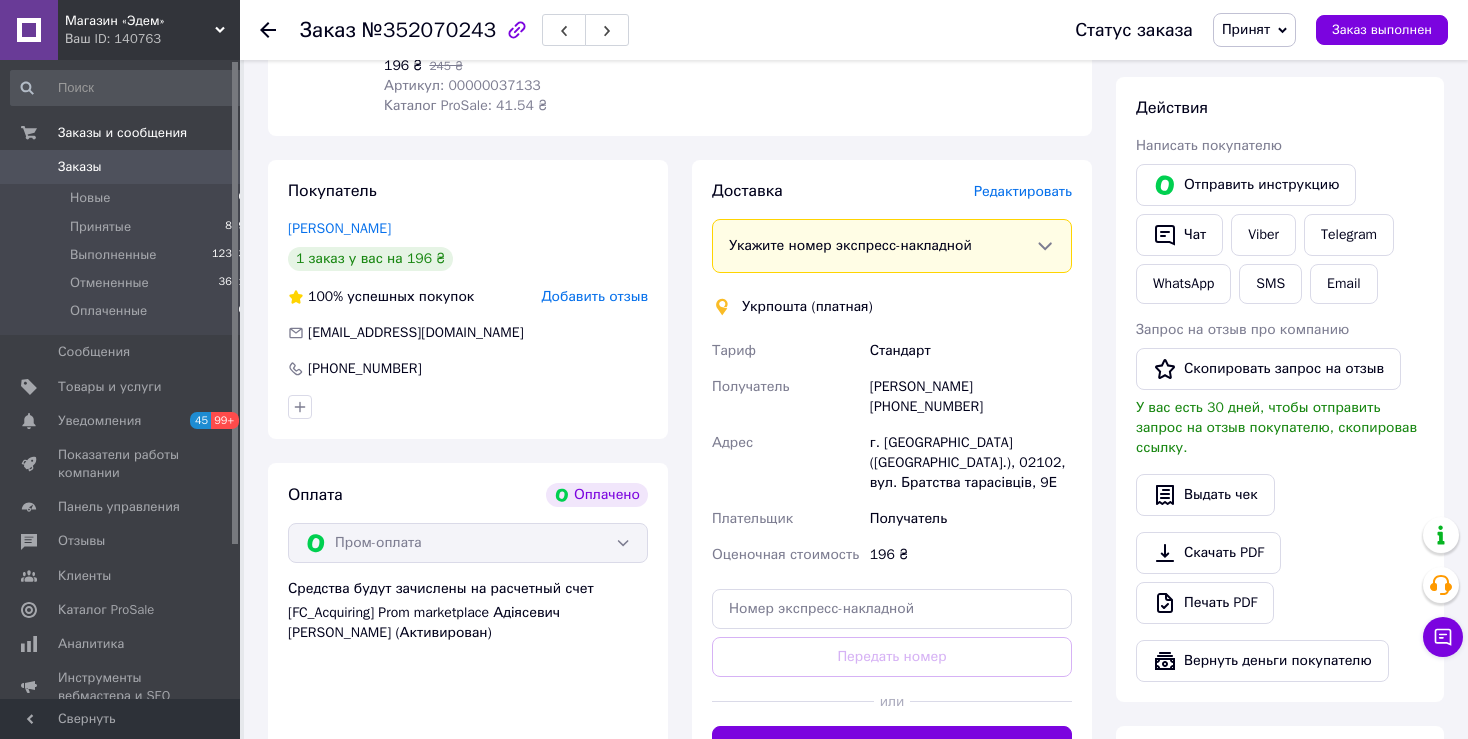 click on "Редактировать" at bounding box center (1023, 191) 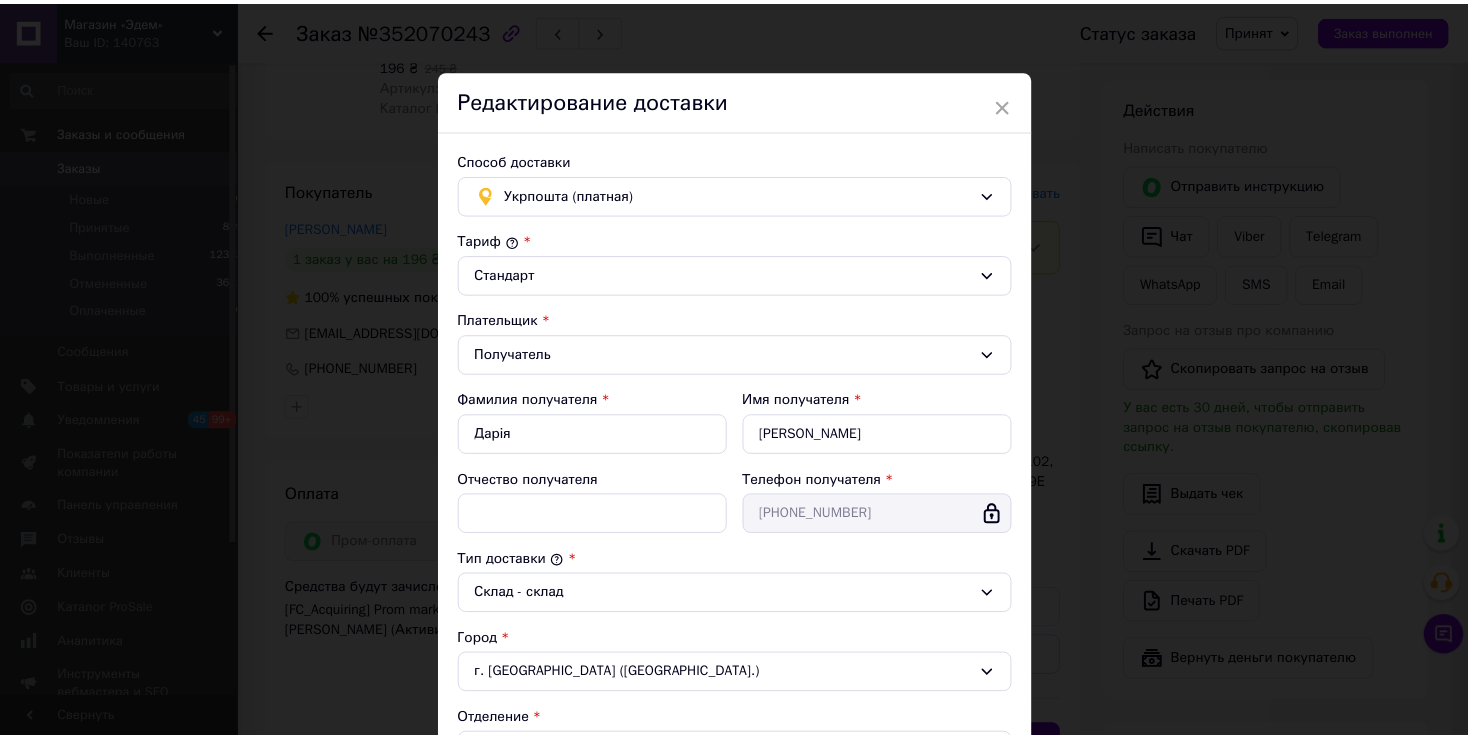 scroll, scrollTop: 507, scrollLeft: 0, axis: vertical 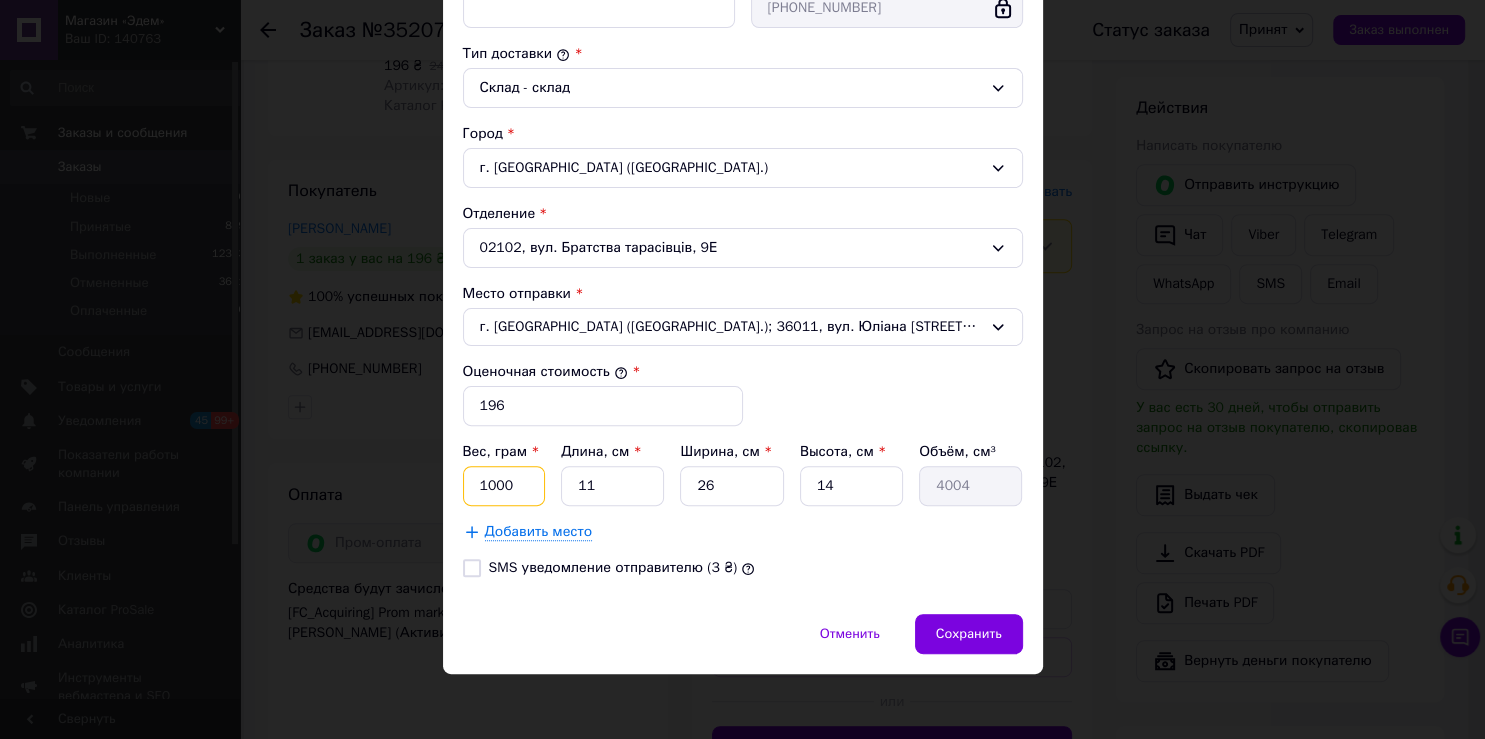 drag, startPoint x: 510, startPoint y: 483, endPoint x: 463, endPoint y: 478, distance: 47.26521 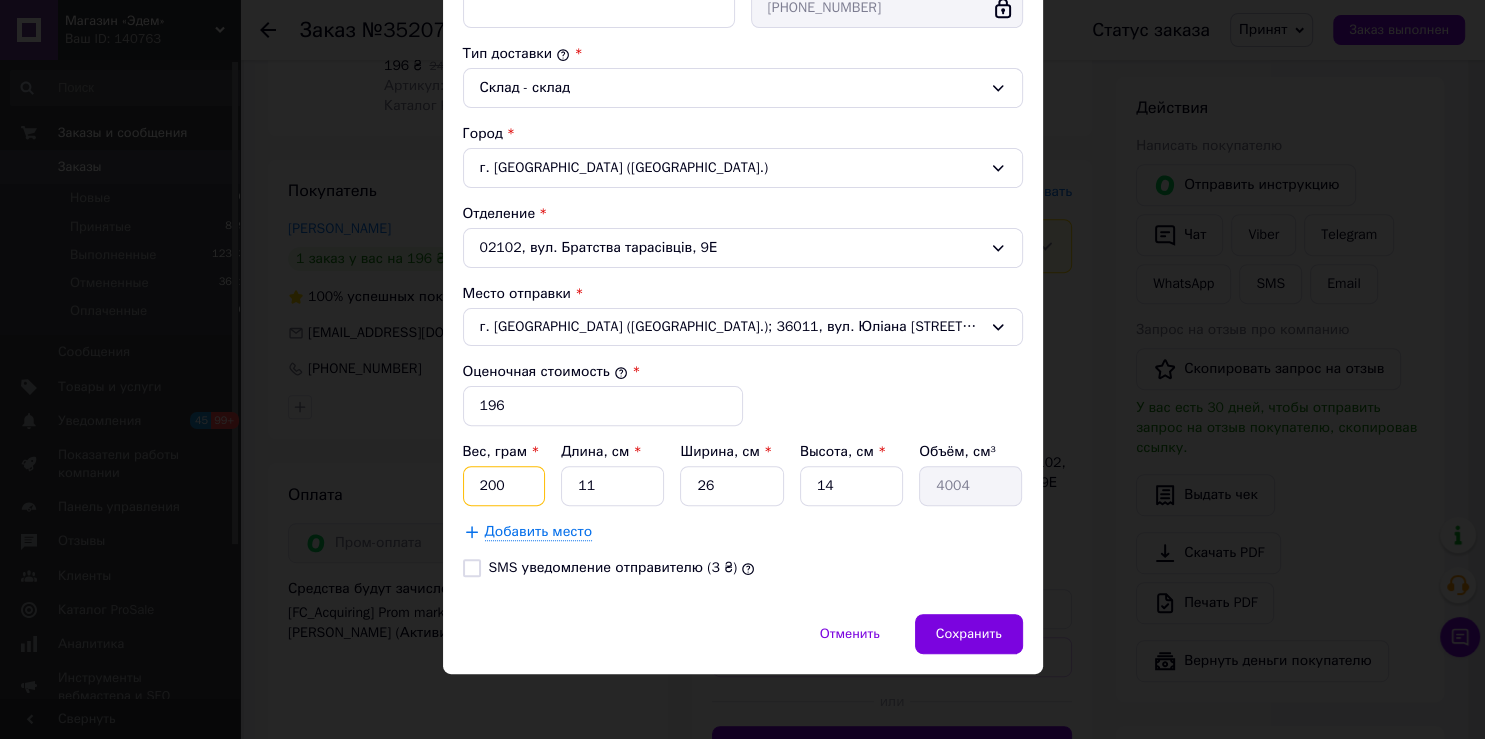 type on "200" 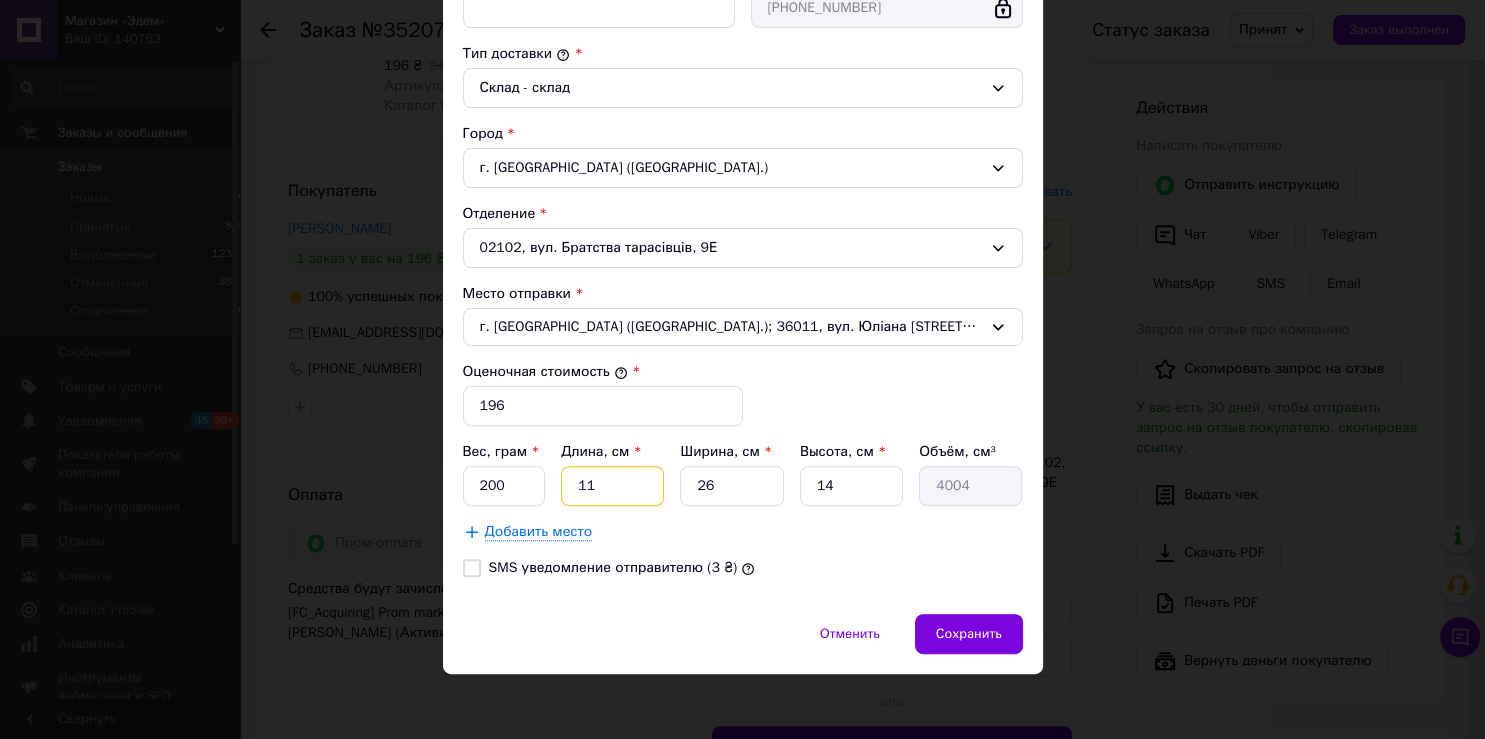 drag, startPoint x: 622, startPoint y: 495, endPoint x: 538, endPoint y: 465, distance: 89.19641 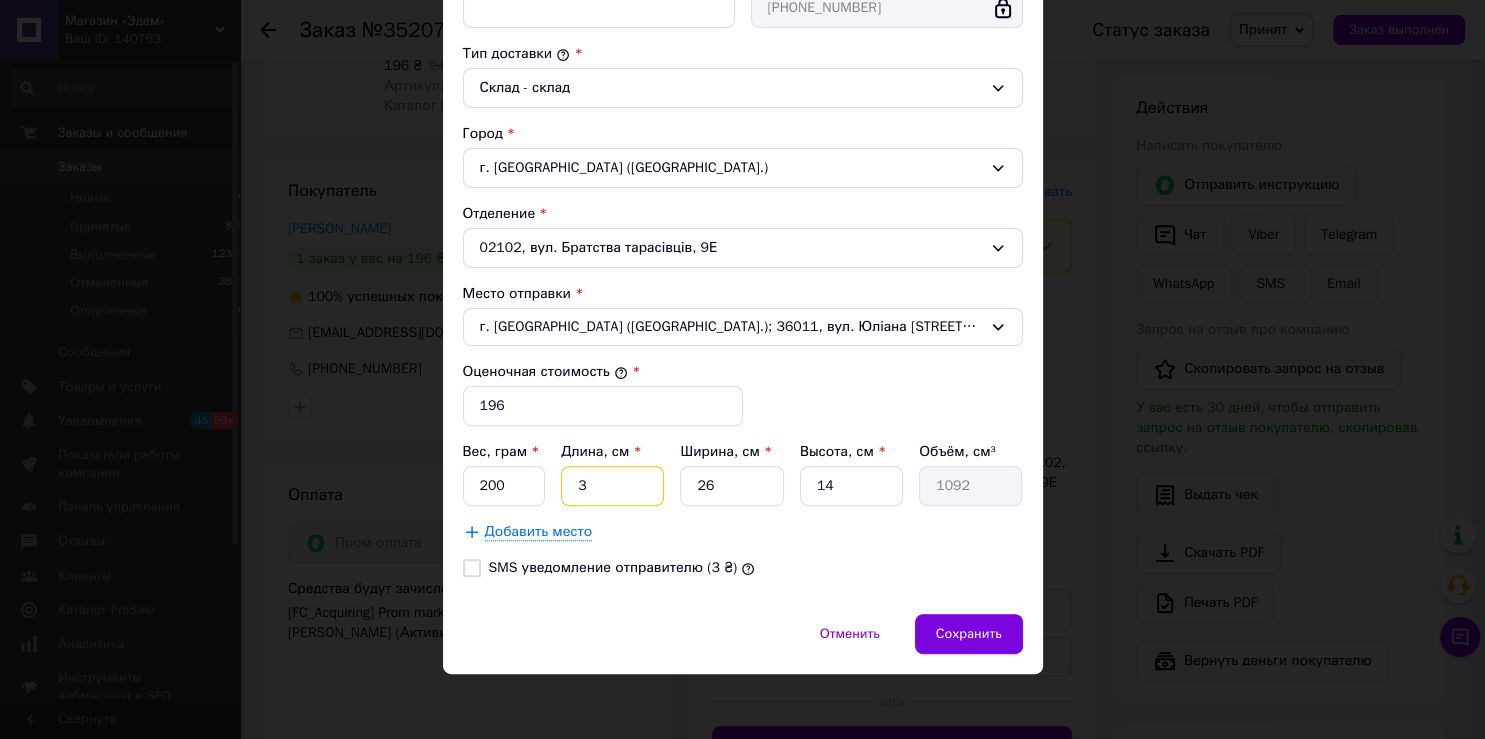 type on "32" 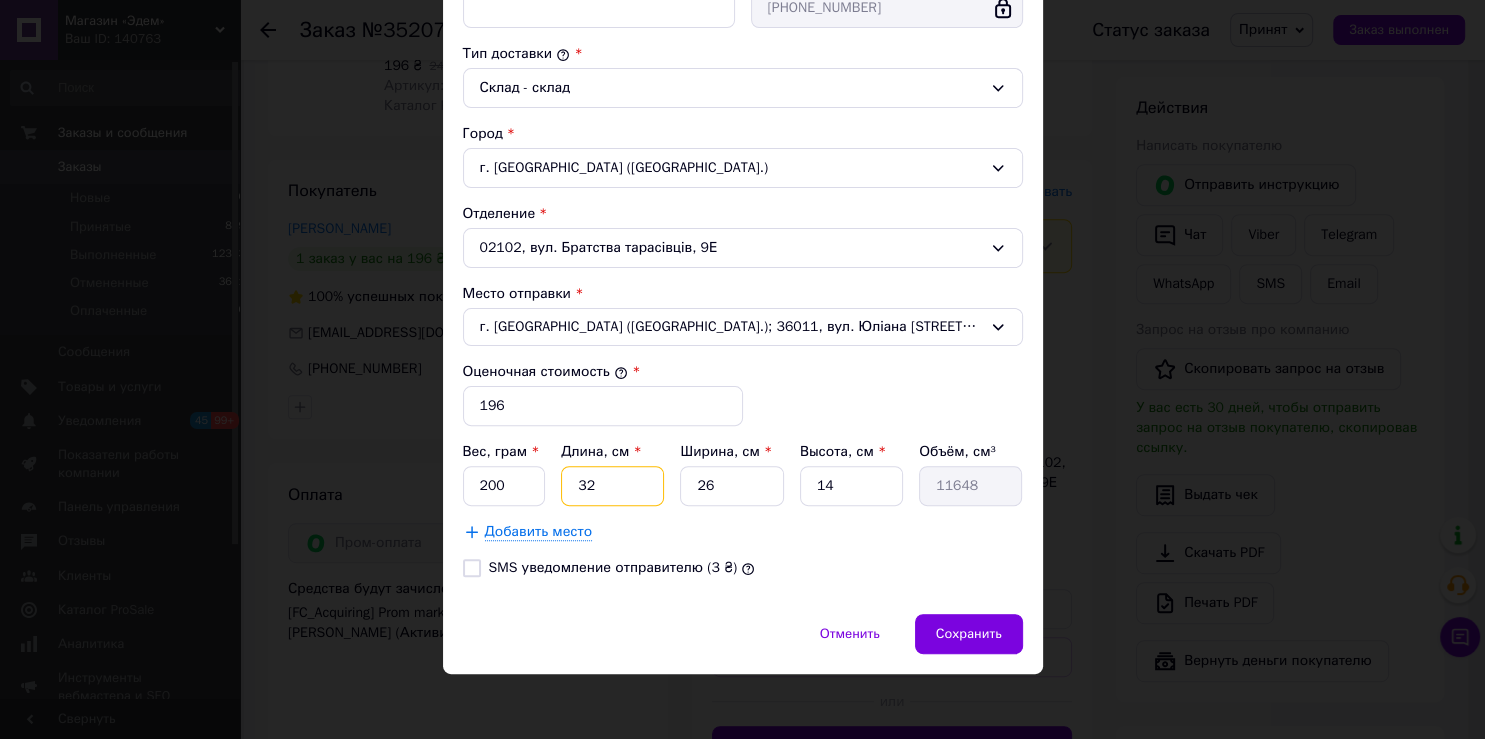 type on "32" 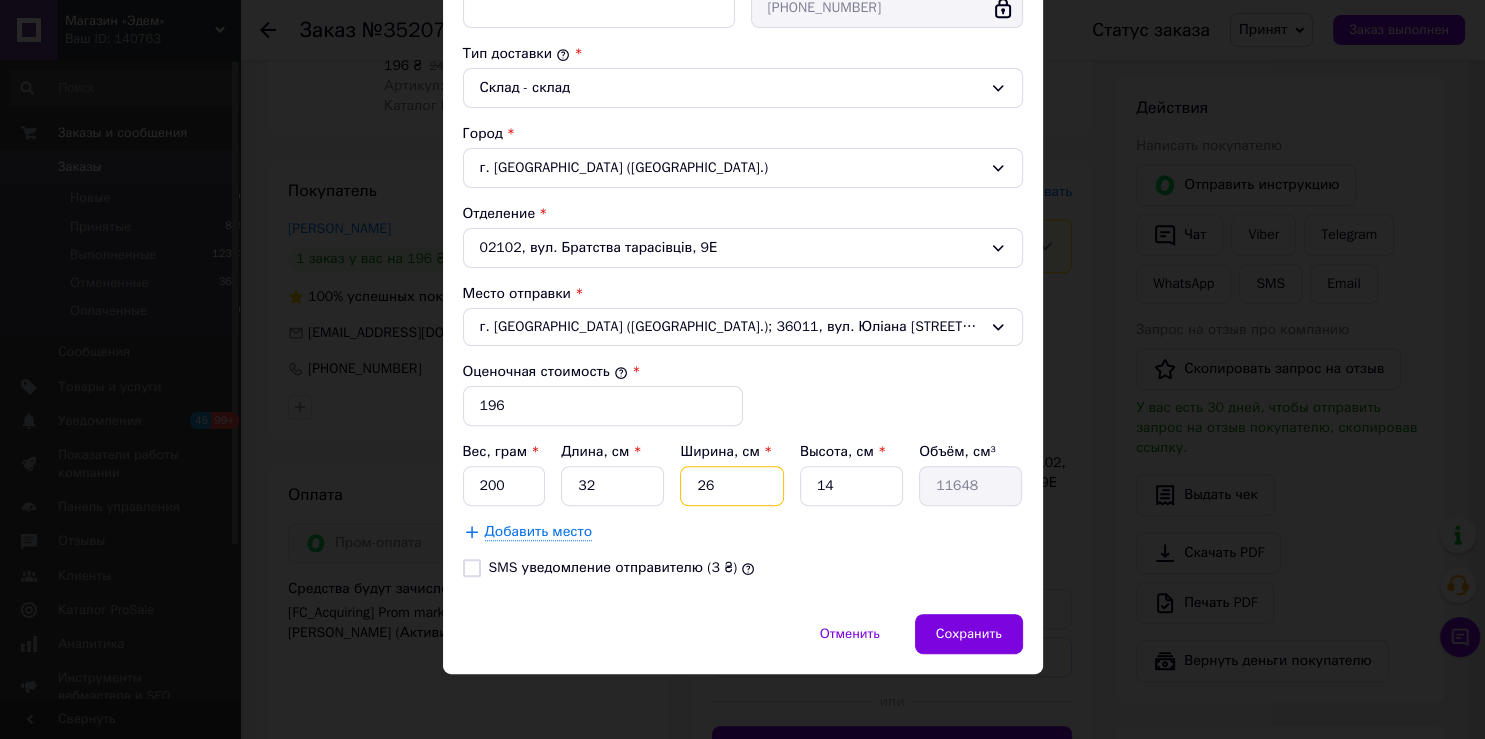 drag, startPoint x: 735, startPoint y: 482, endPoint x: 562, endPoint y: 462, distance: 174.15224 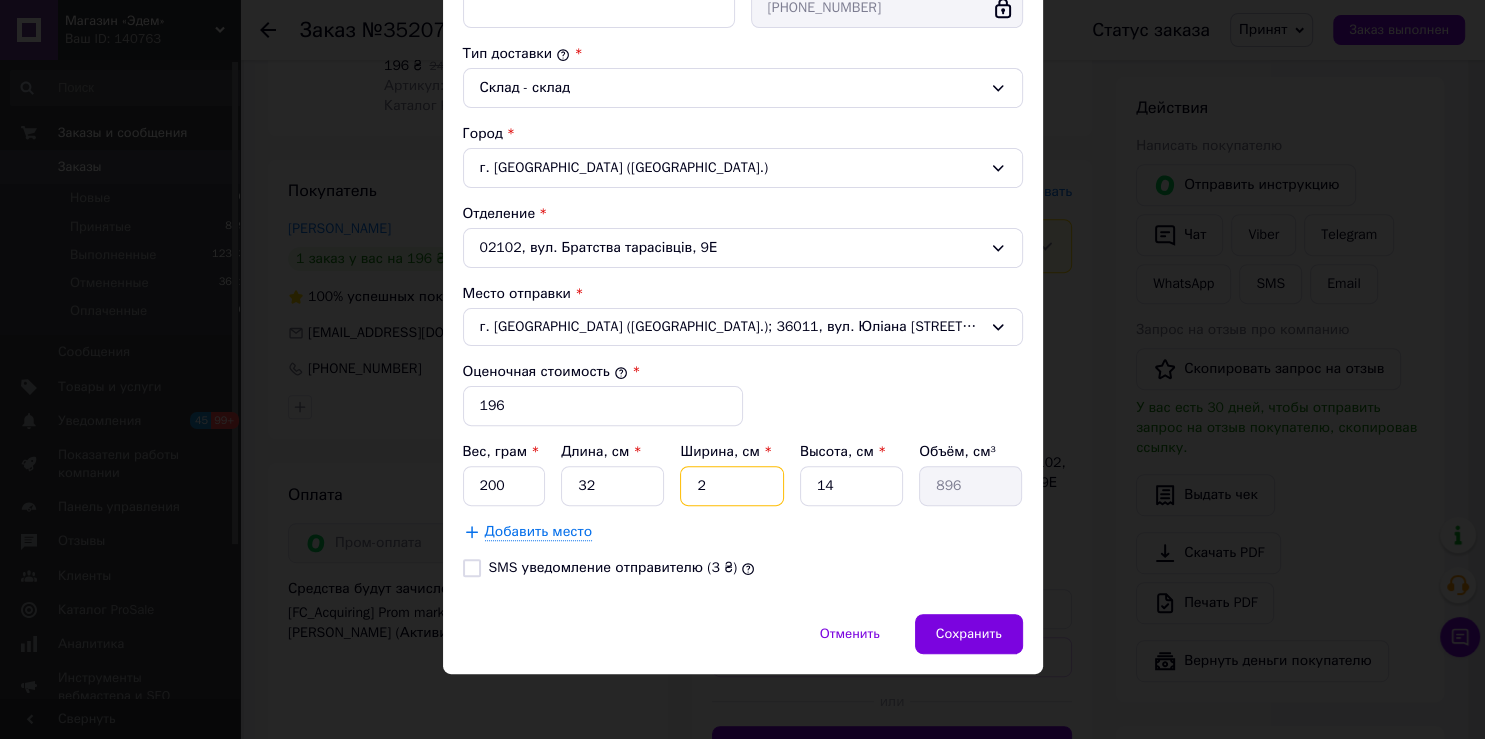 type on "21" 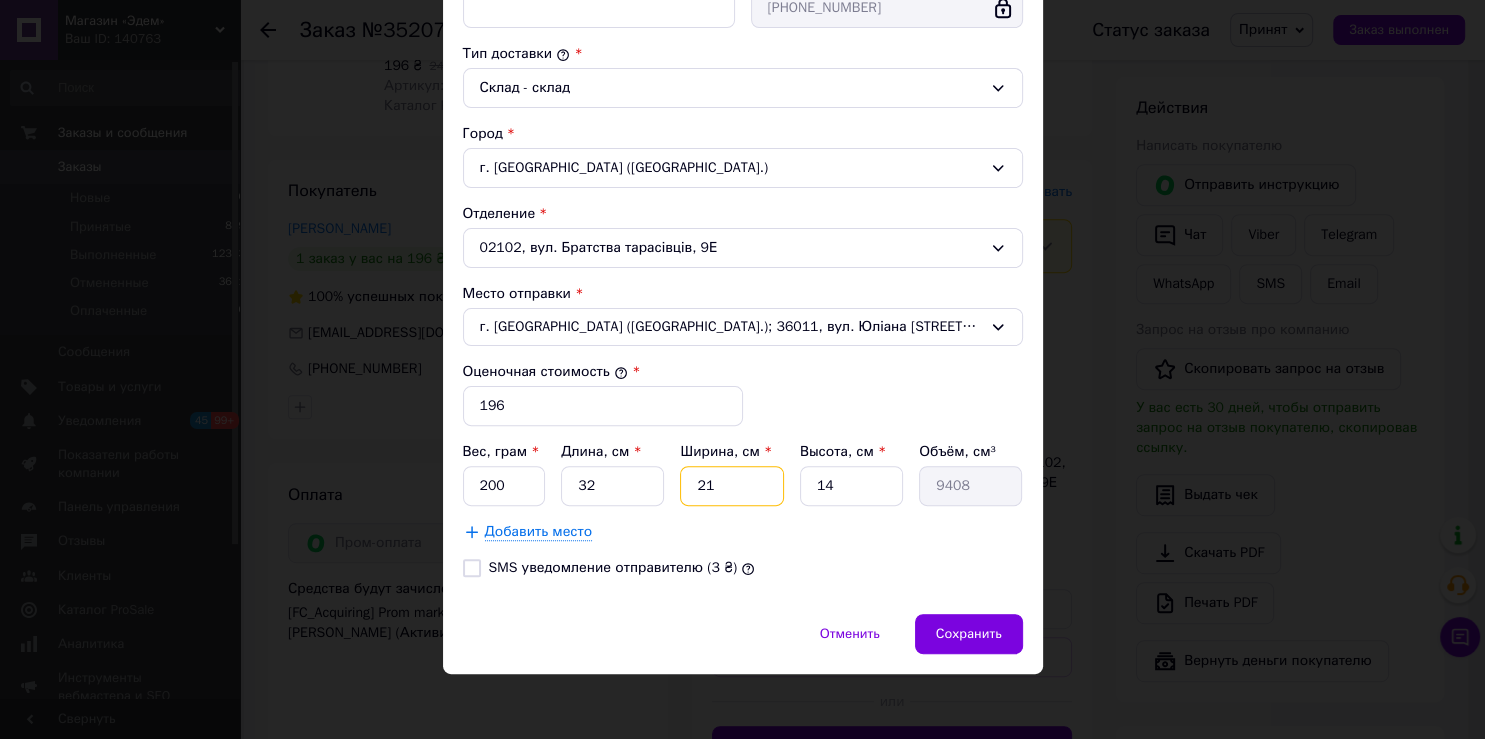 type on "21" 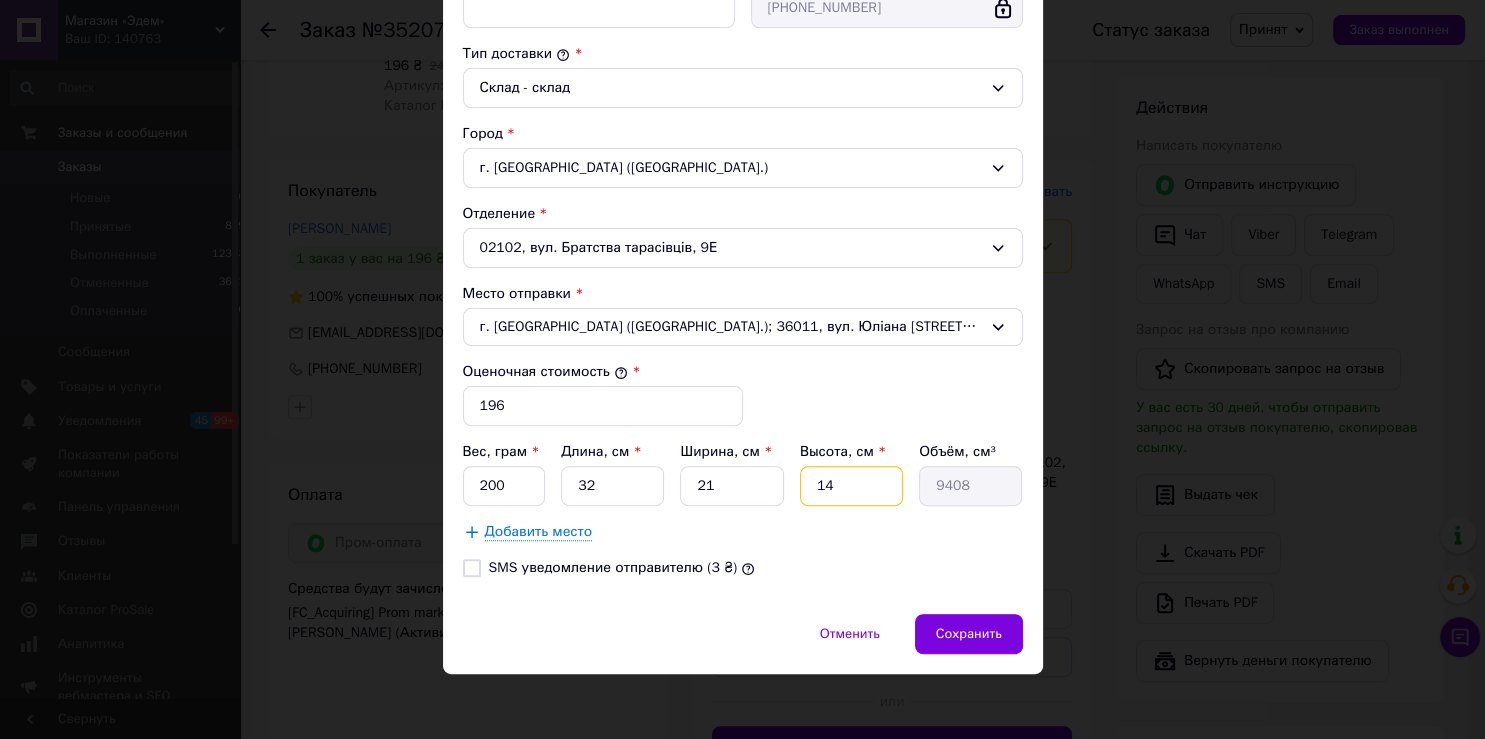 drag, startPoint x: 841, startPoint y: 484, endPoint x: 730, endPoint y: 470, distance: 111.8794 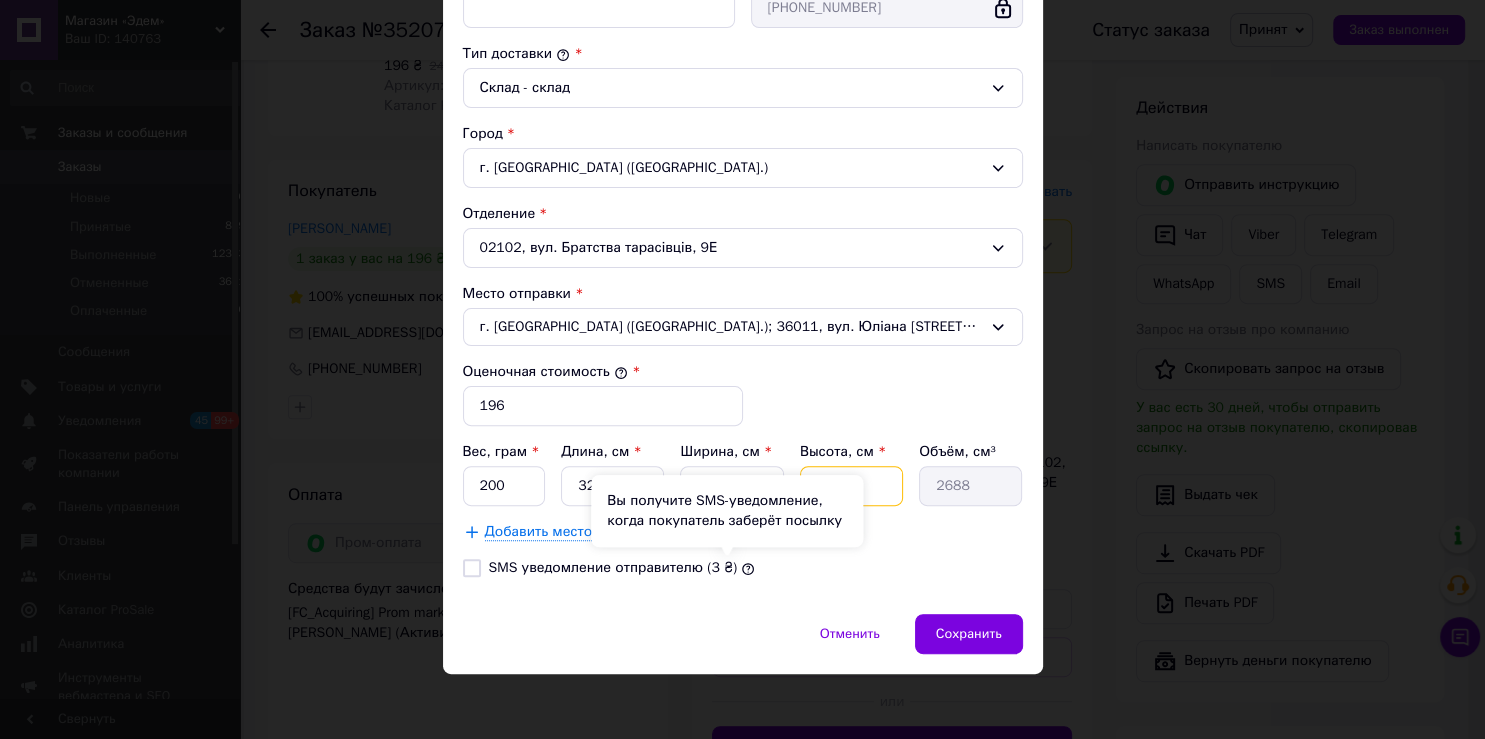 type on "4" 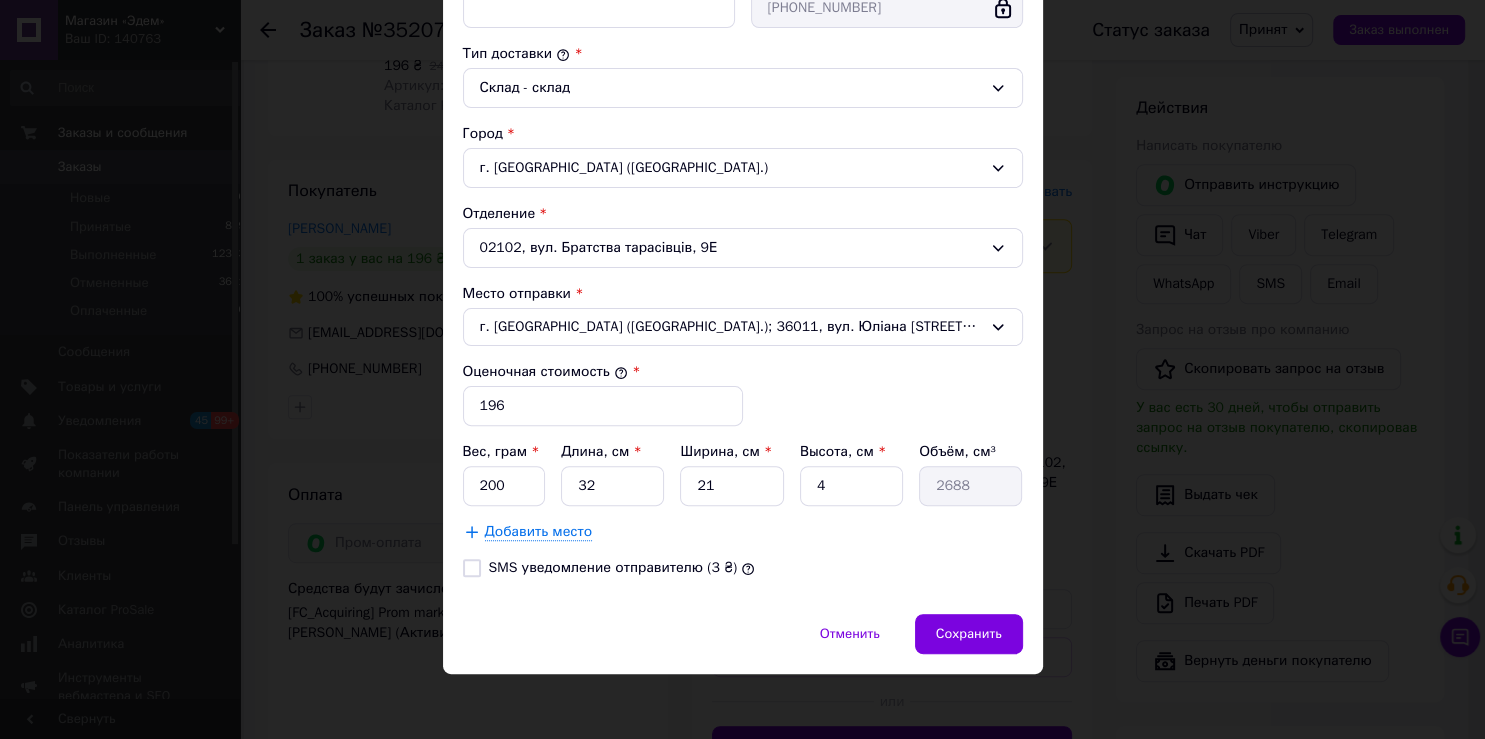 click on "Тариф     * Стандарт Плательщик   * Получатель Фамилия получателя   * Дарія Имя получателя   * Метельова-[PERSON_NAME] Отчество получателя Телефон получателя   * [PHONE_NUMBER] Тип доставки     * Склад - склад Город г. [GEOGRAPHIC_DATA] ([GEOGRAPHIC_DATA].) Отделение 02102, вул. Братства тарасівців, 9Е Место отправки   * г. [GEOGRAPHIC_DATA] ([GEOGRAPHIC_DATA].); 36011, вул. [PERSON_NAME], 43 Оценочная стоимость     * 196 Вес, грам   * 200 Длина, см   * 32 Ширина, см   * 21 Высота, см   * 4 Объём, см³ 2688 Добавить место SMS уведомление отправителю (3 ₴)" at bounding box center (743, 159) 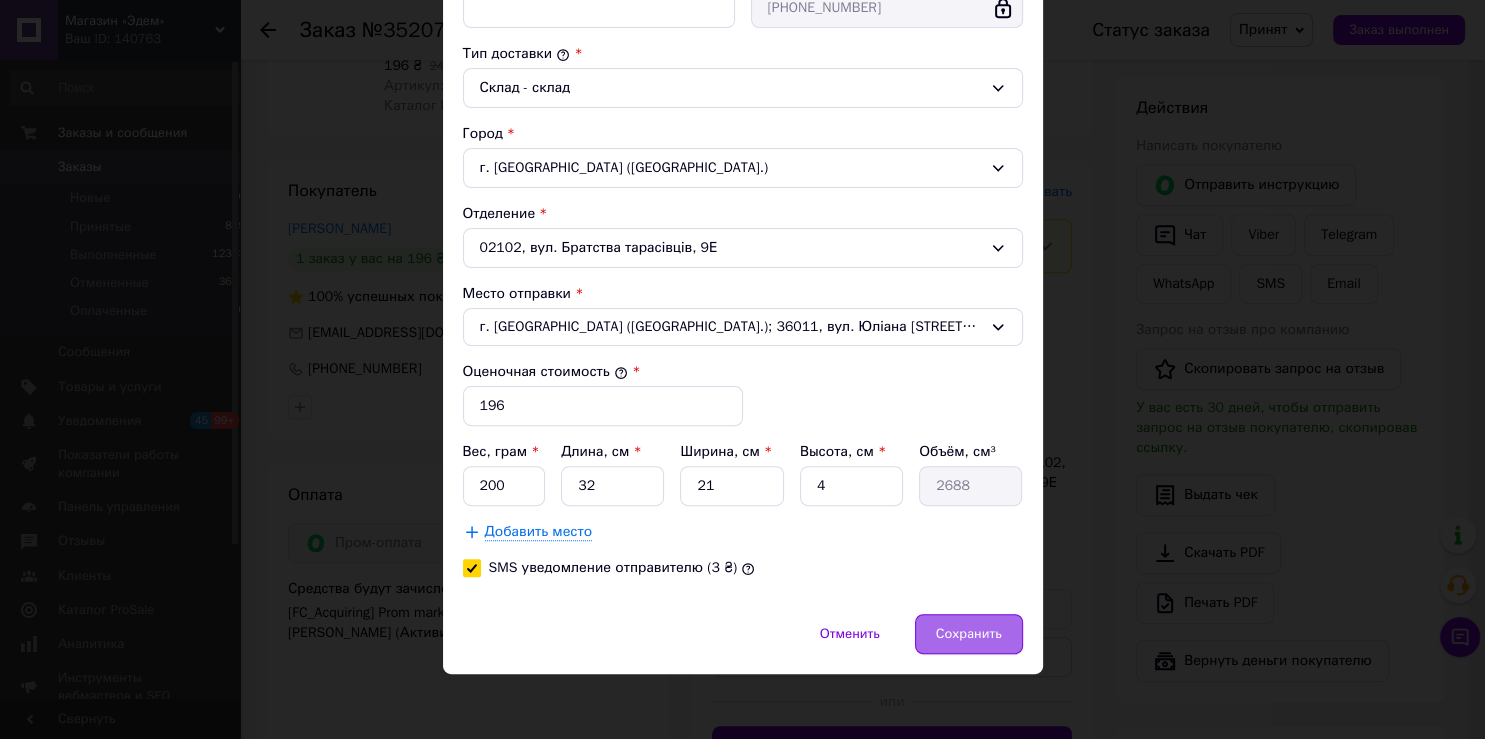 click on "Сохранить" at bounding box center (969, 634) 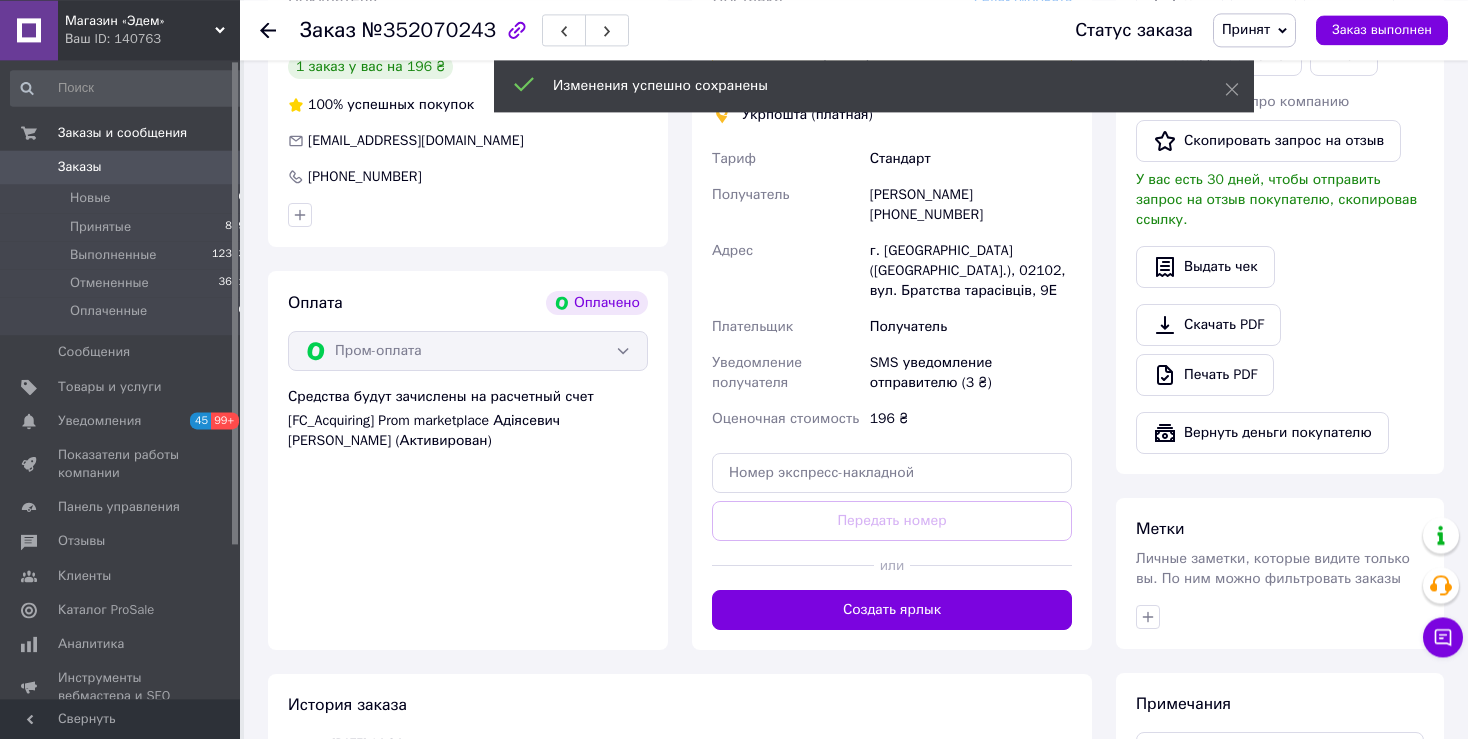 scroll, scrollTop: 1056, scrollLeft: 0, axis: vertical 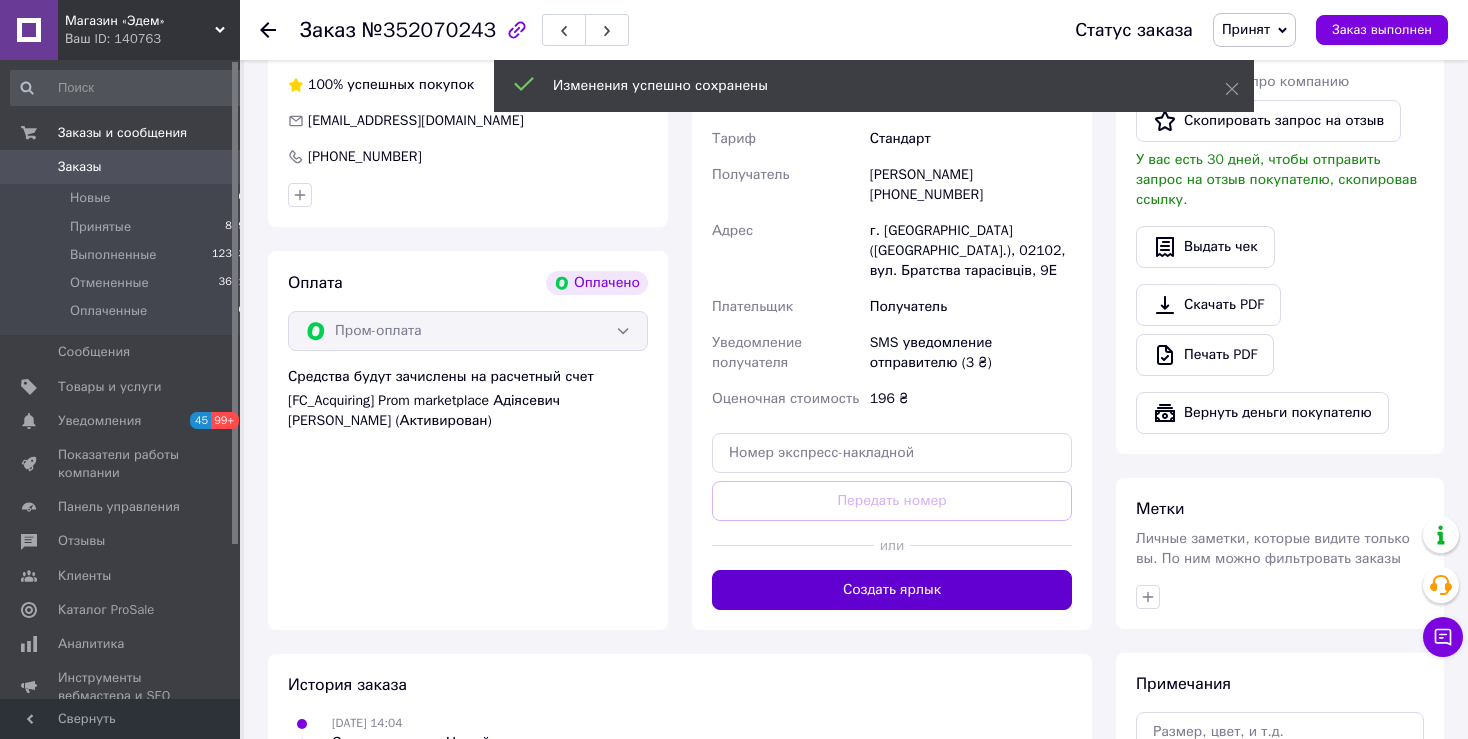 click on "Создать ярлык" at bounding box center (892, 590) 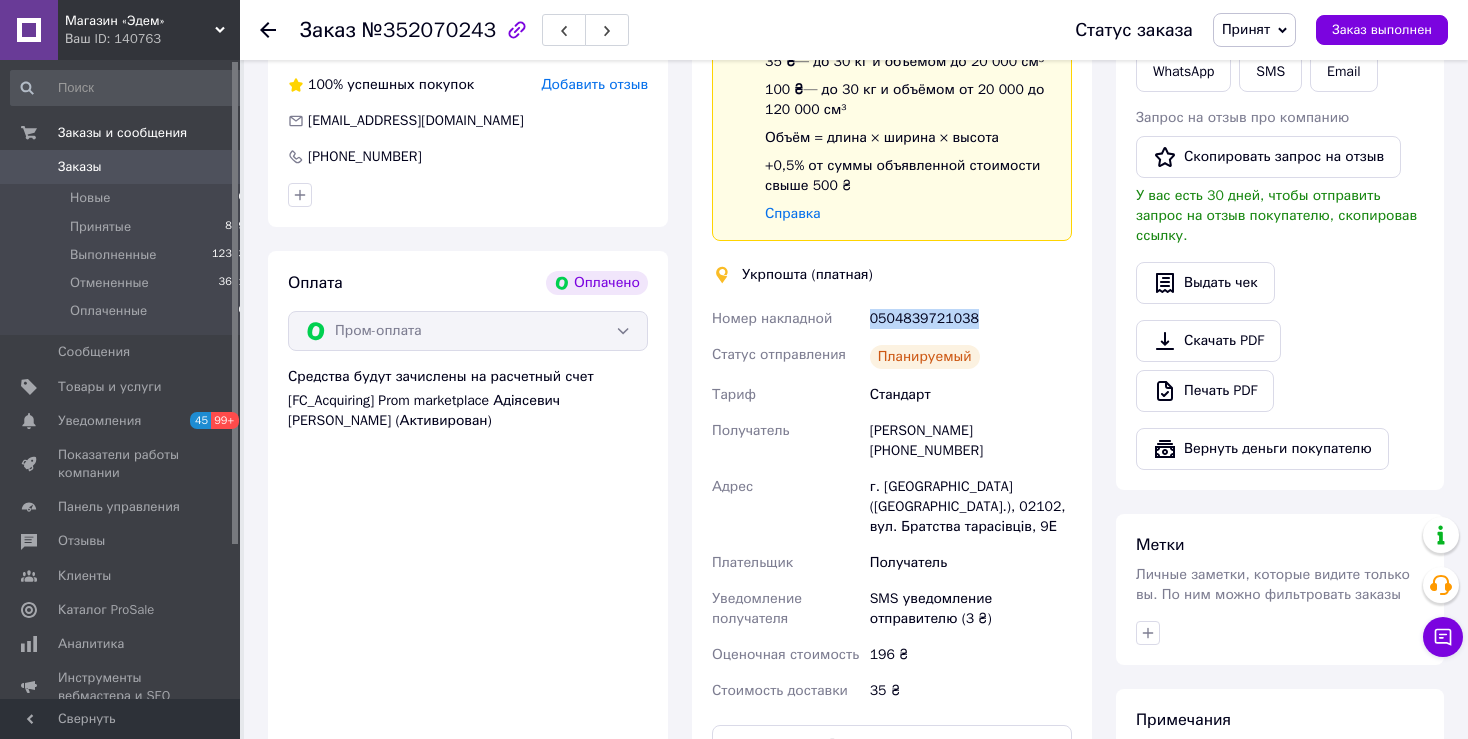 drag, startPoint x: 971, startPoint y: 321, endPoint x: 856, endPoint y: 322, distance: 115.00435 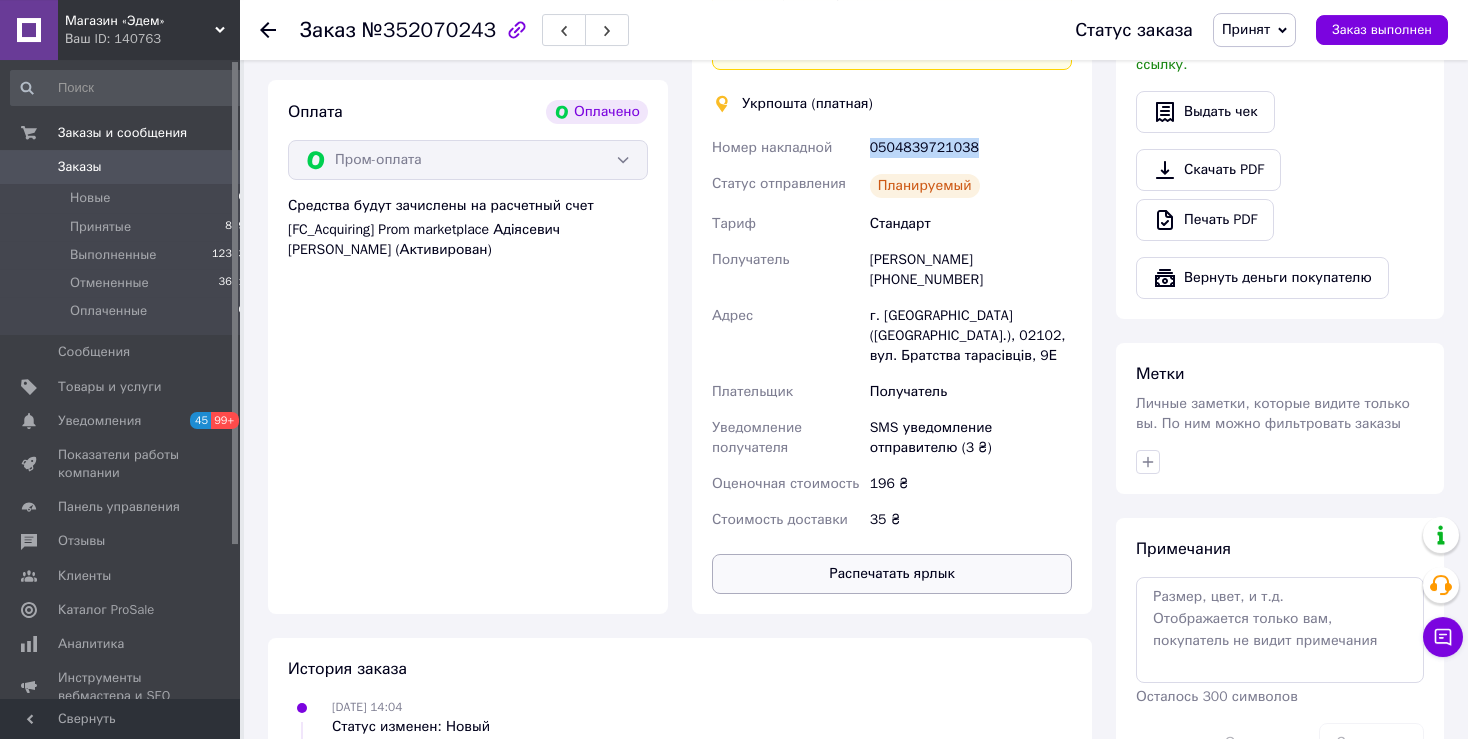 scroll, scrollTop: 1267, scrollLeft: 0, axis: vertical 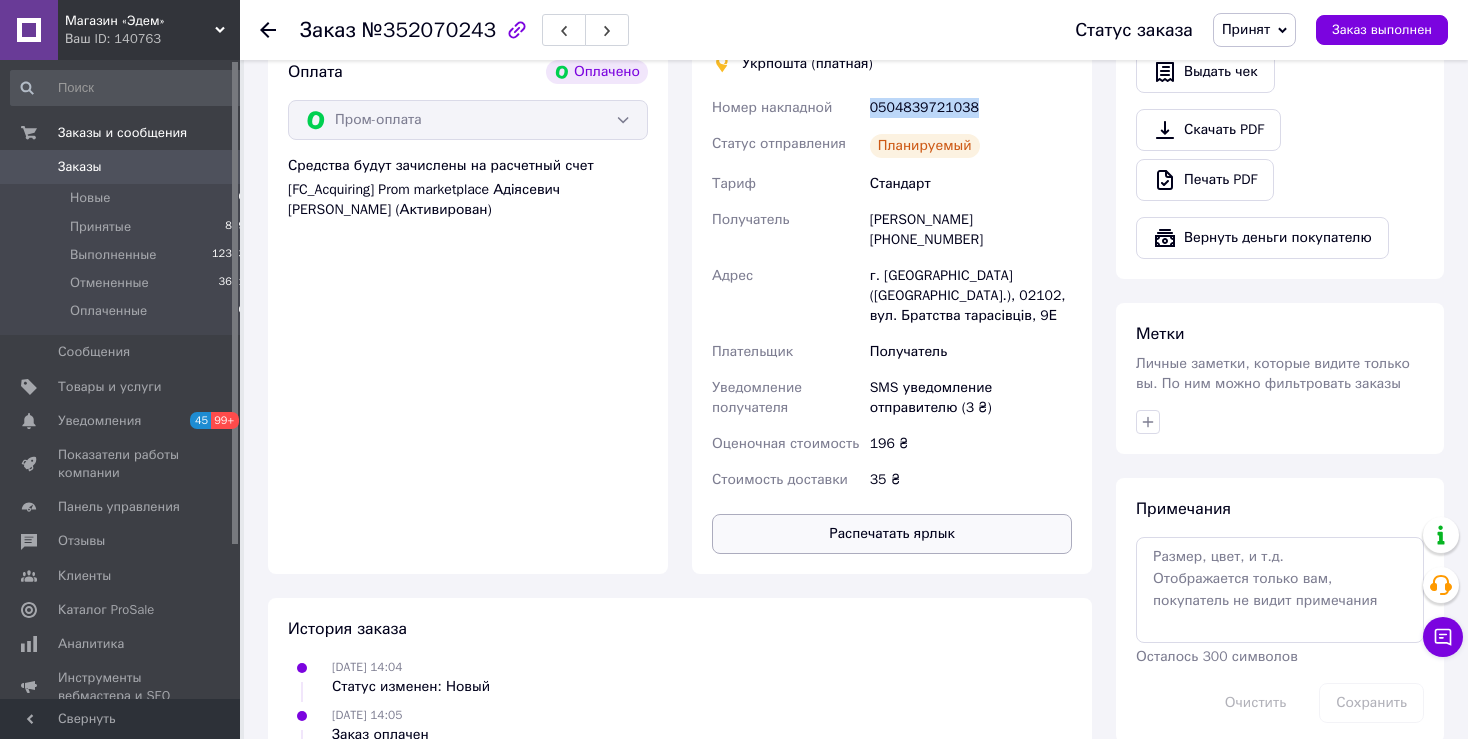 click on "Распечатать ярлык" at bounding box center (892, 534) 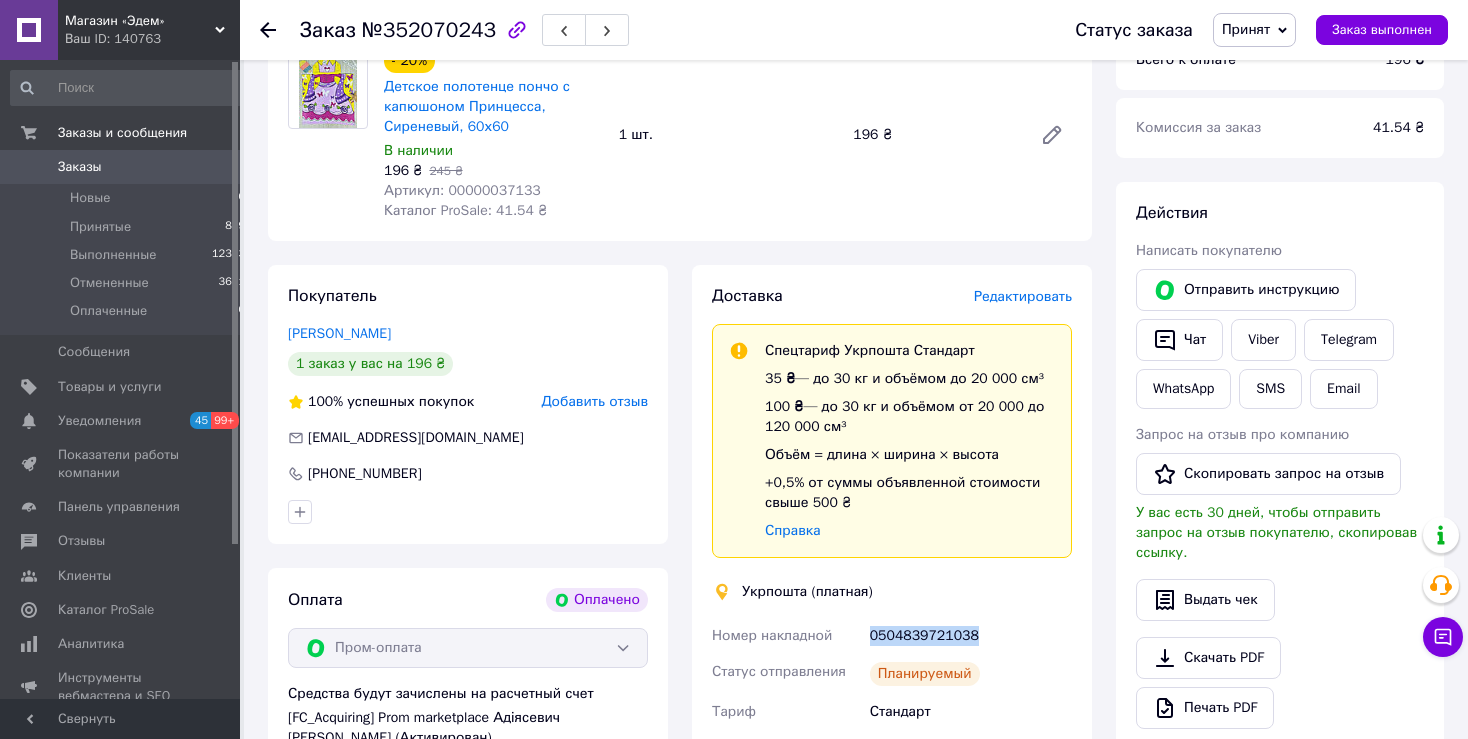 click 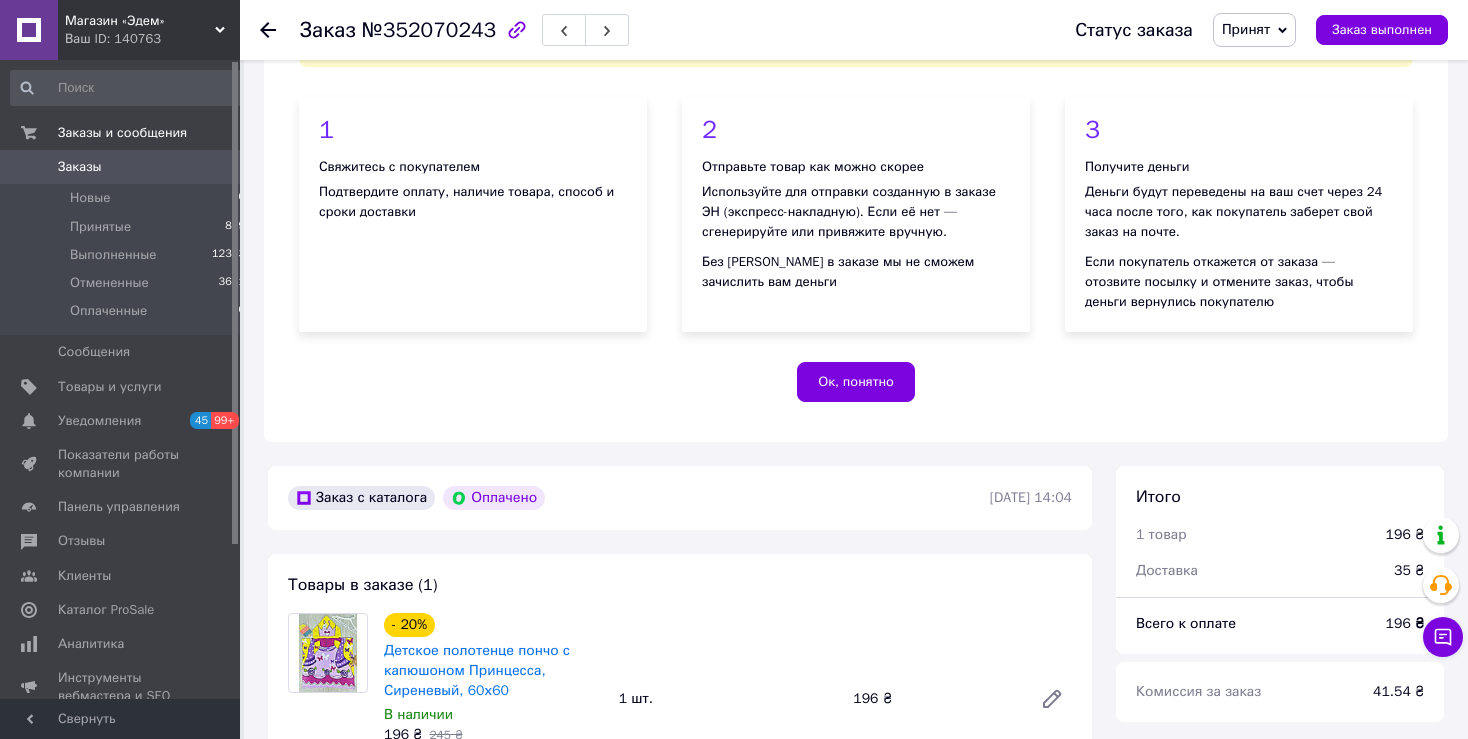 scroll, scrollTop: 0, scrollLeft: 0, axis: both 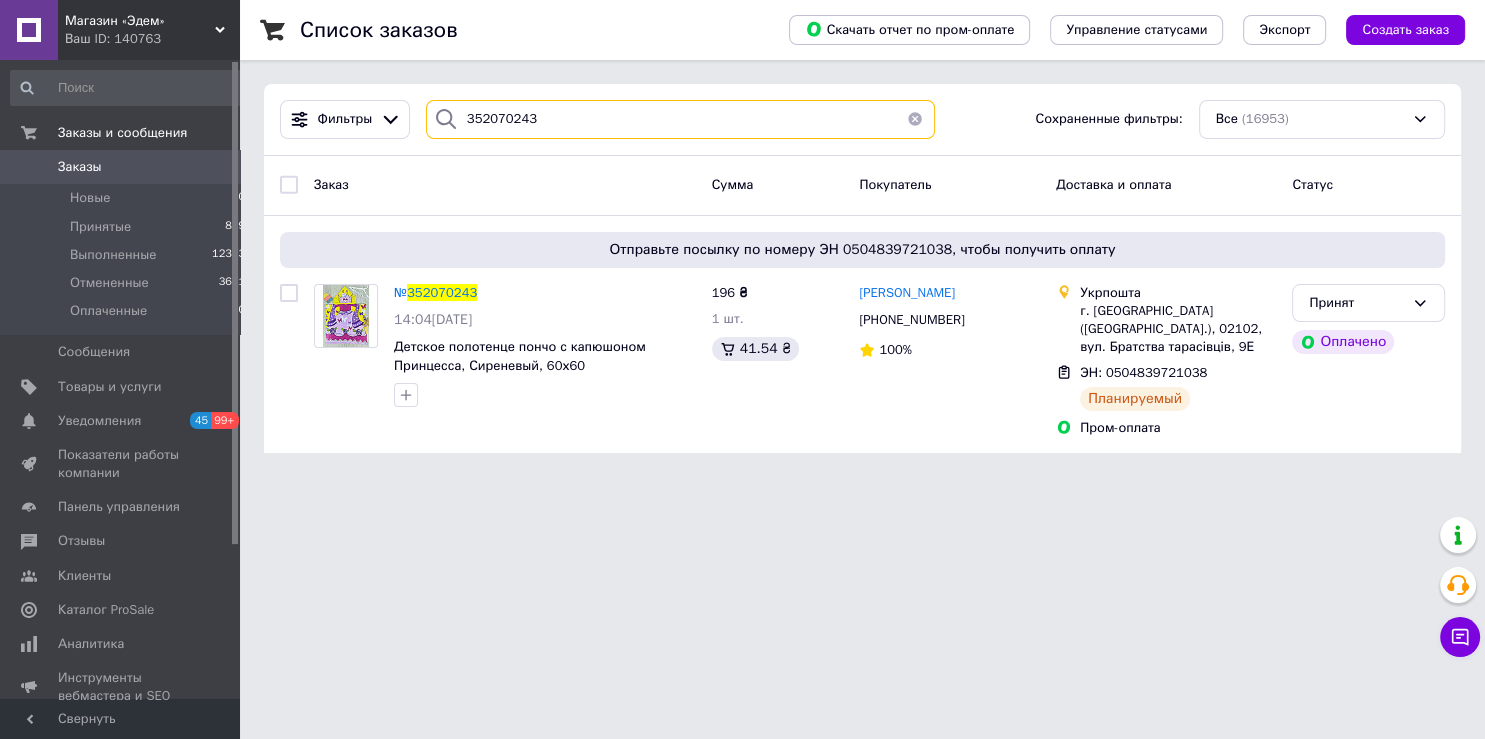 drag, startPoint x: 498, startPoint y: 128, endPoint x: 401, endPoint y: 149, distance: 99.24717 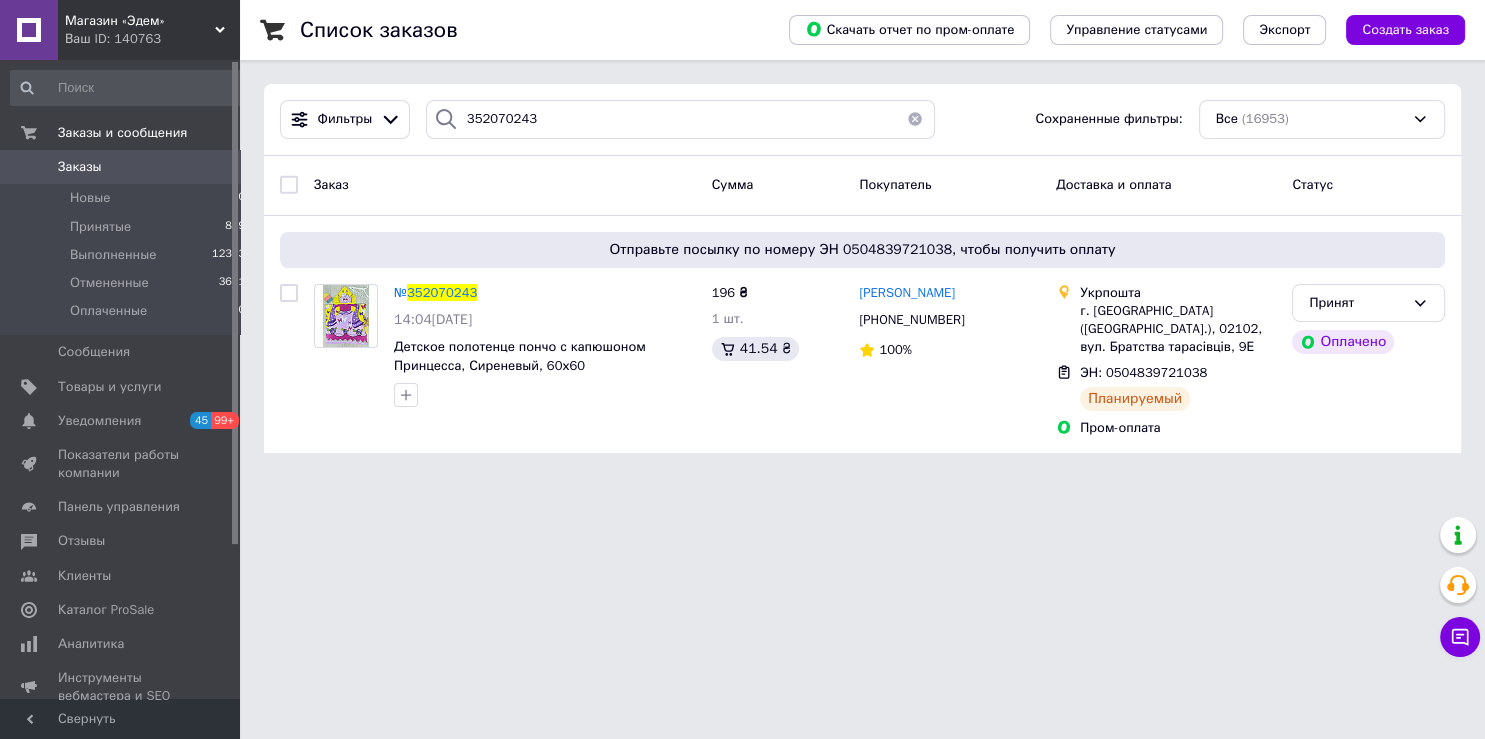 click on "Фильтры 352070243 Сохраненные фильтры: Все (16953)" at bounding box center (862, 120) 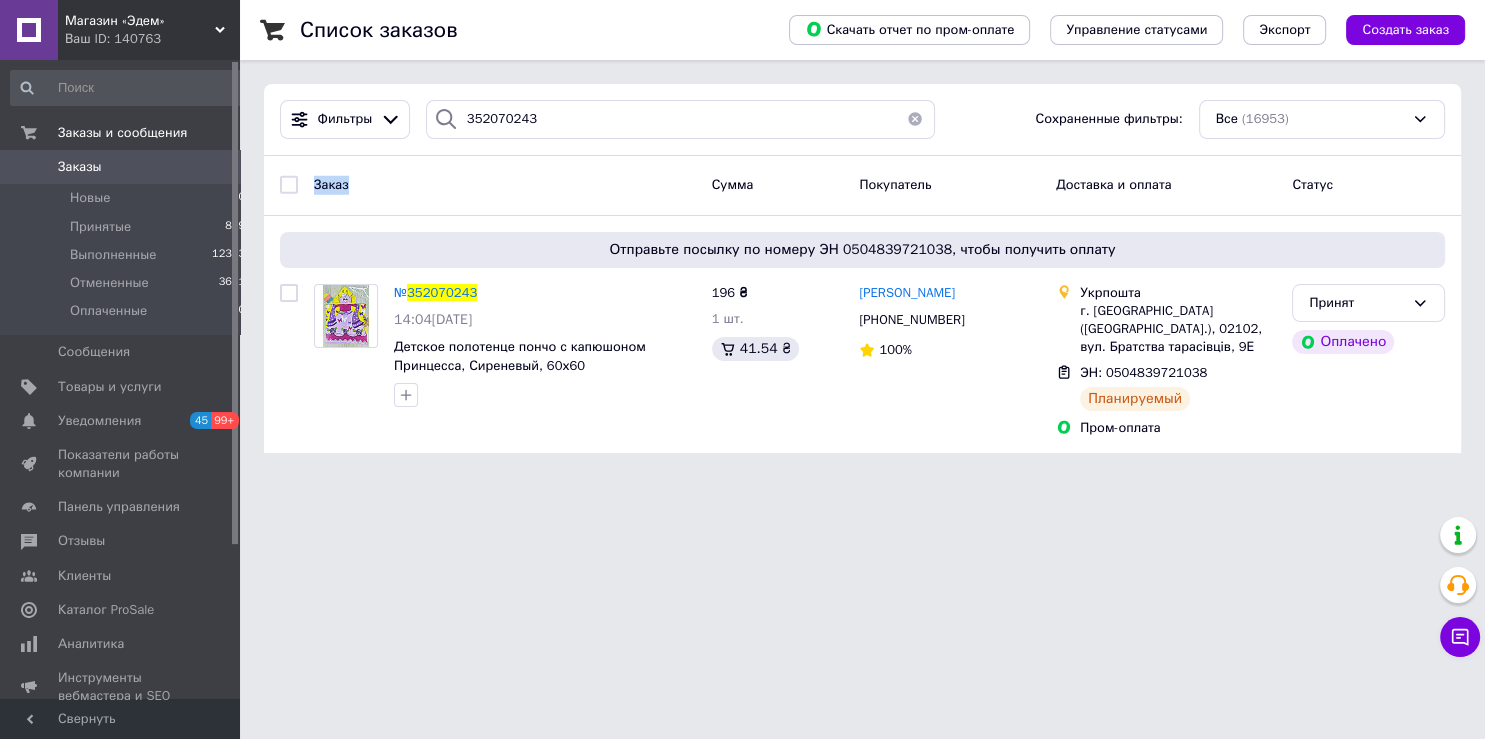click on "Фильтры 352070243 Сохраненные фильтры: Все (16953)" at bounding box center [862, 120] 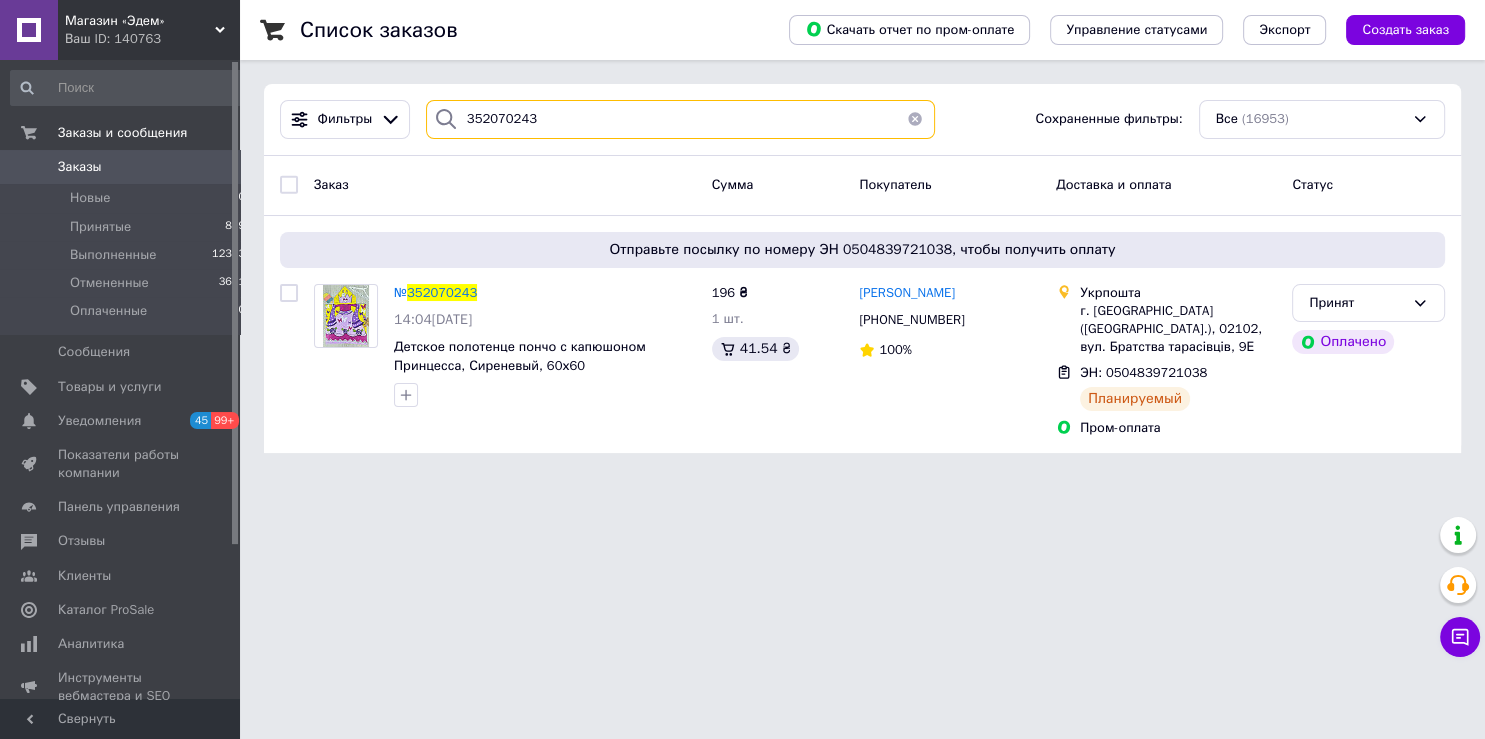 drag, startPoint x: 552, startPoint y: 126, endPoint x: 448, endPoint y: 125, distance: 104.00481 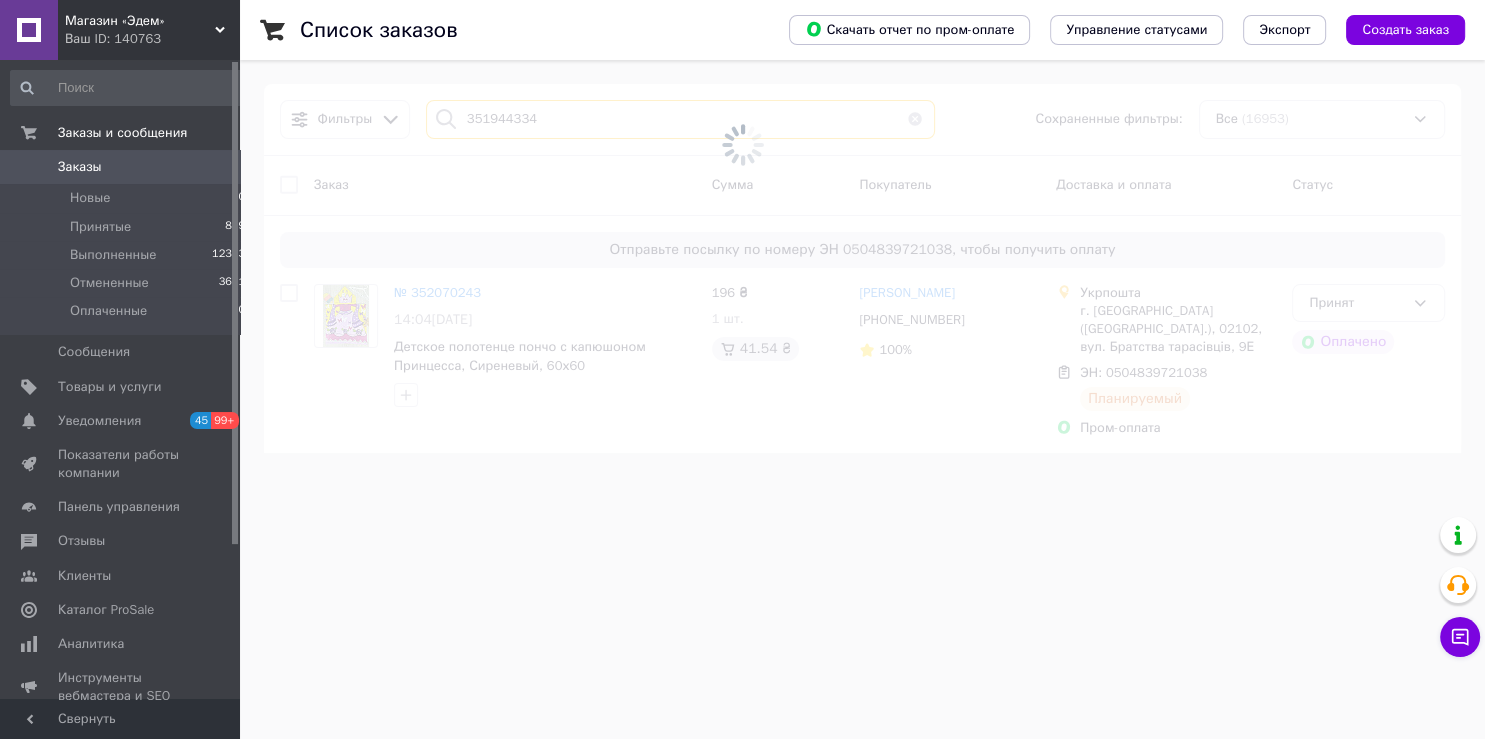 type on "351944334" 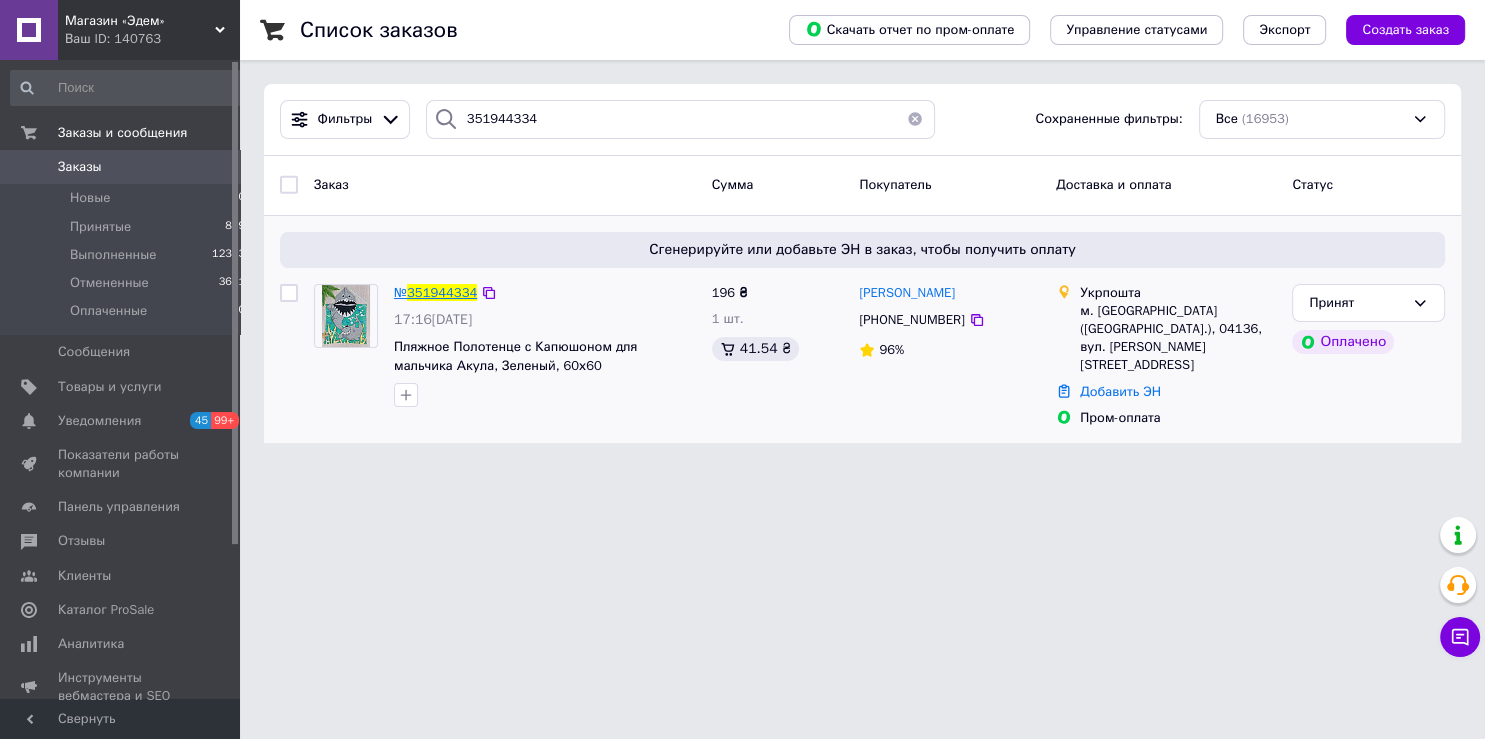 click on "351944334" at bounding box center (442, 292) 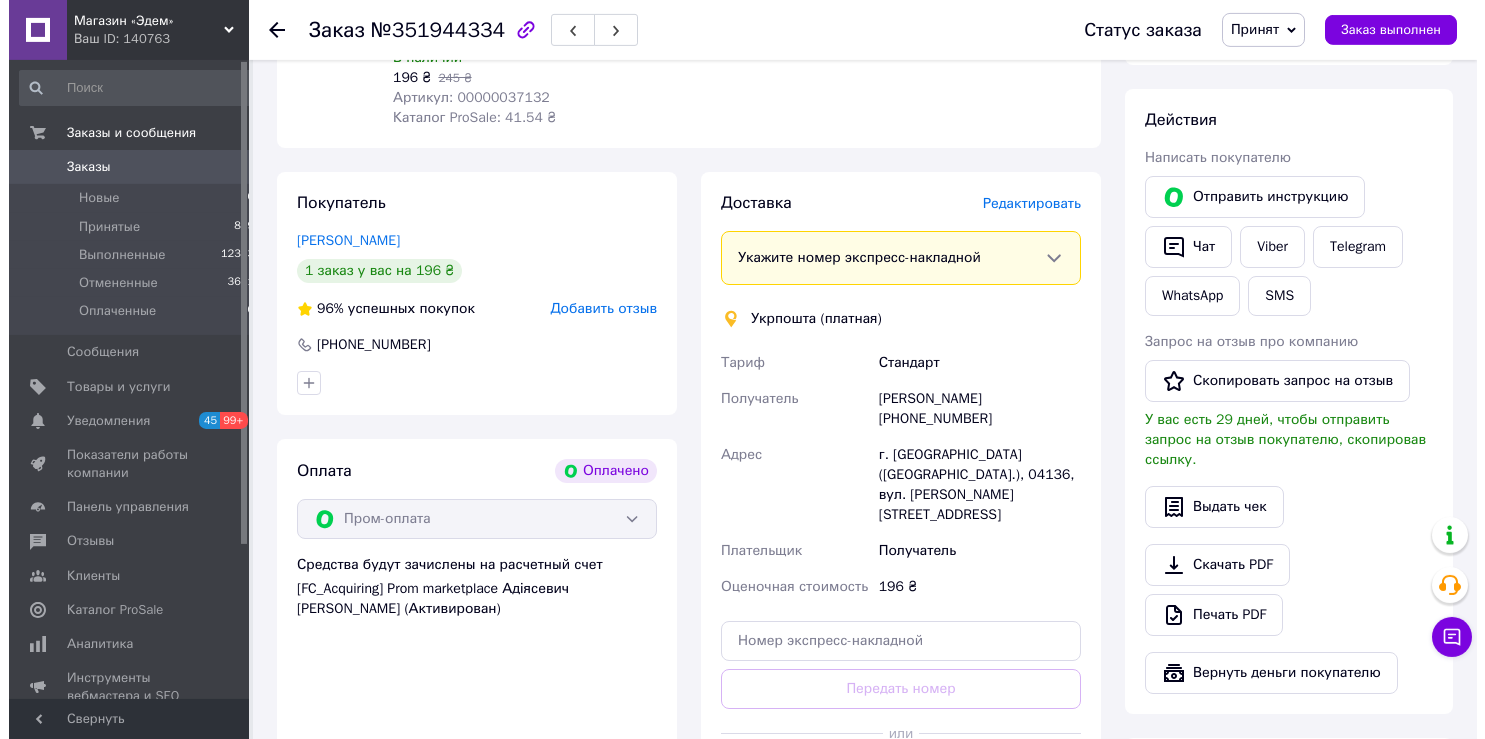 scroll, scrollTop: 844, scrollLeft: 0, axis: vertical 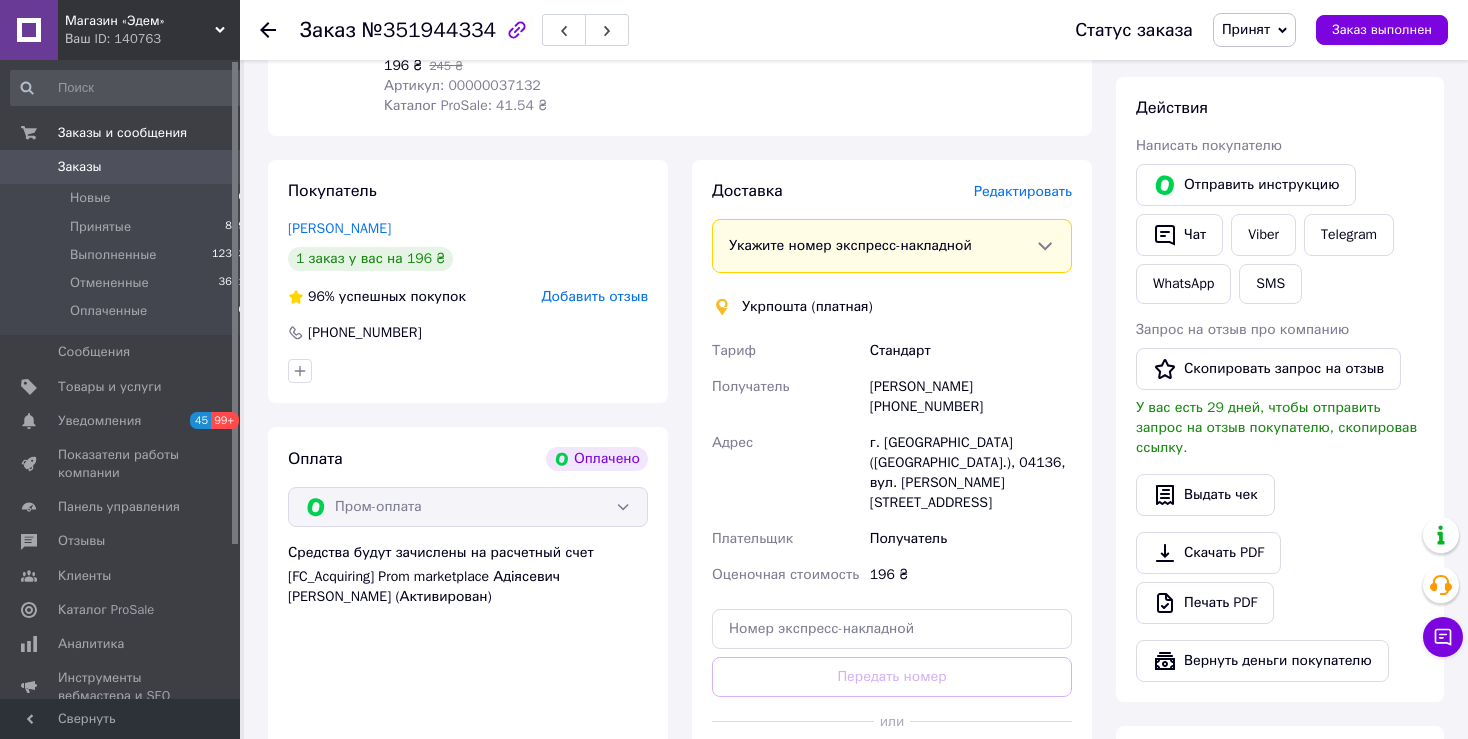 click on "Редактировать" at bounding box center (1023, 191) 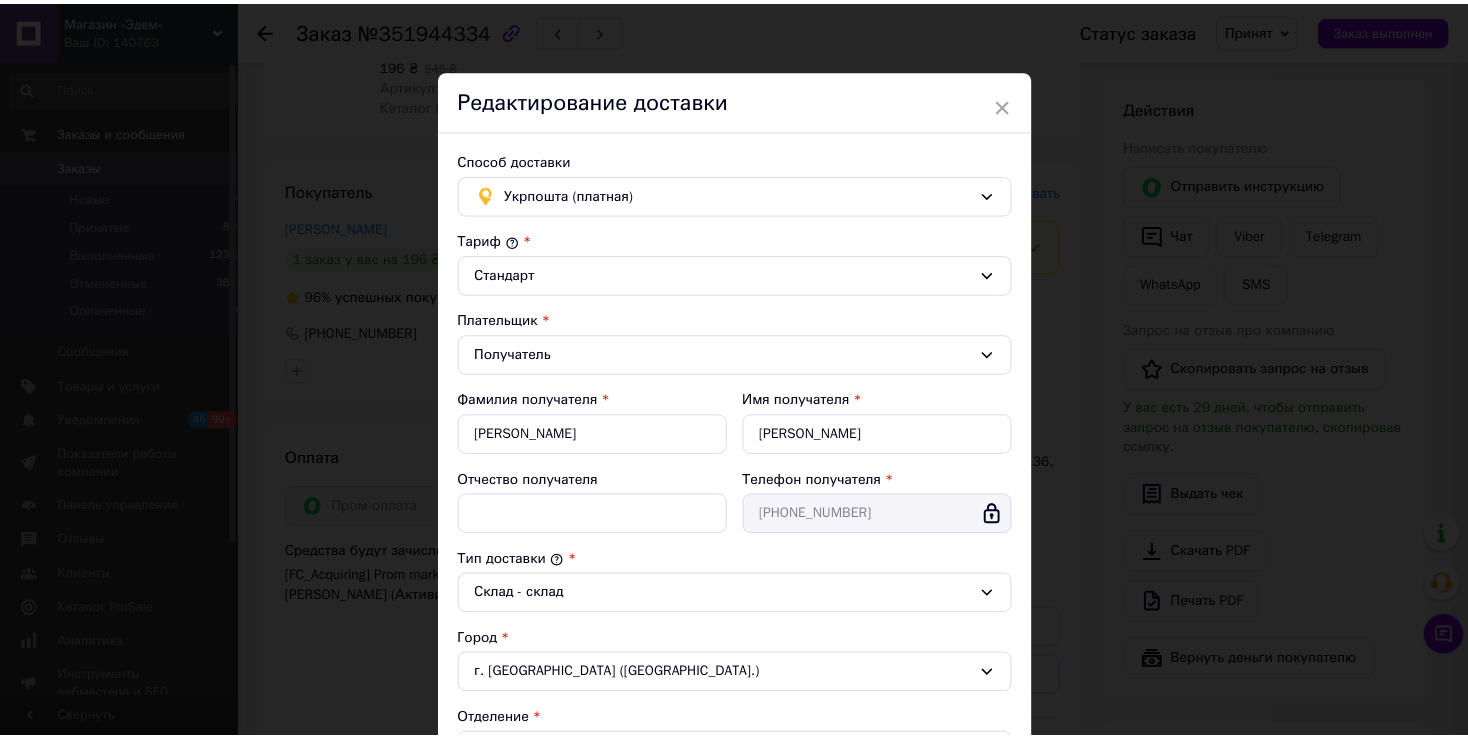 scroll, scrollTop: 507, scrollLeft: 0, axis: vertical 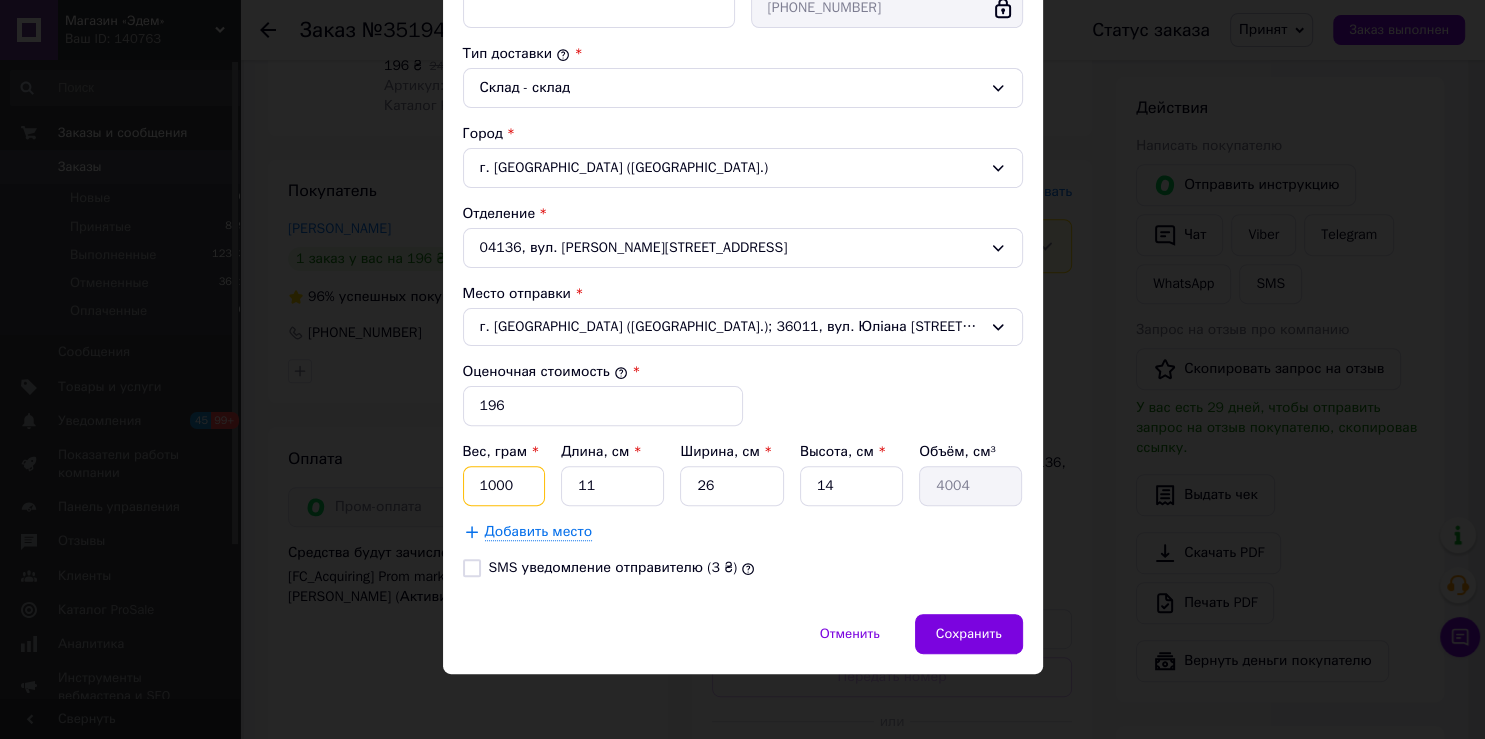drag, startPoint x: 514, startPoint y: 487, endPoint x: 440, endPoint y: 495, distance: 74.431175 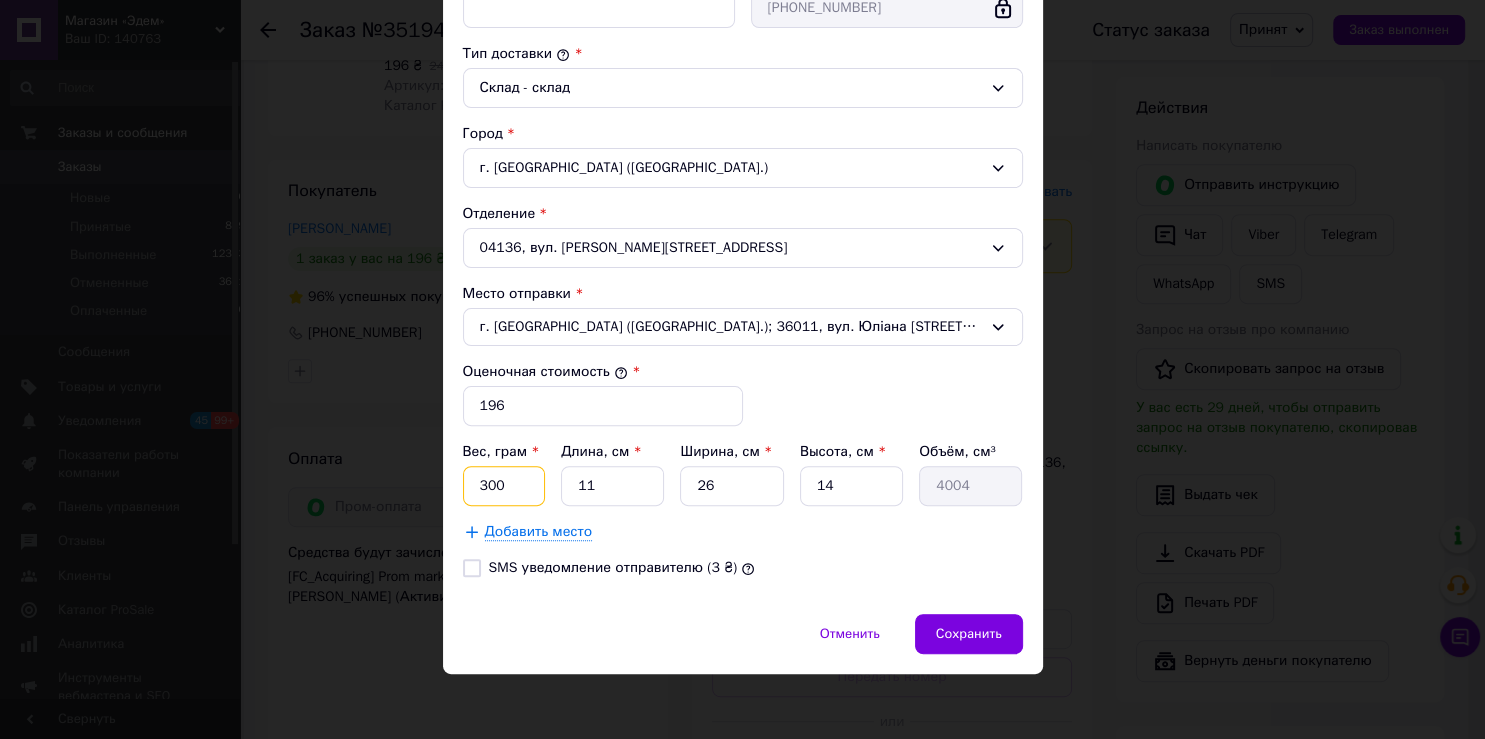 type on "300" 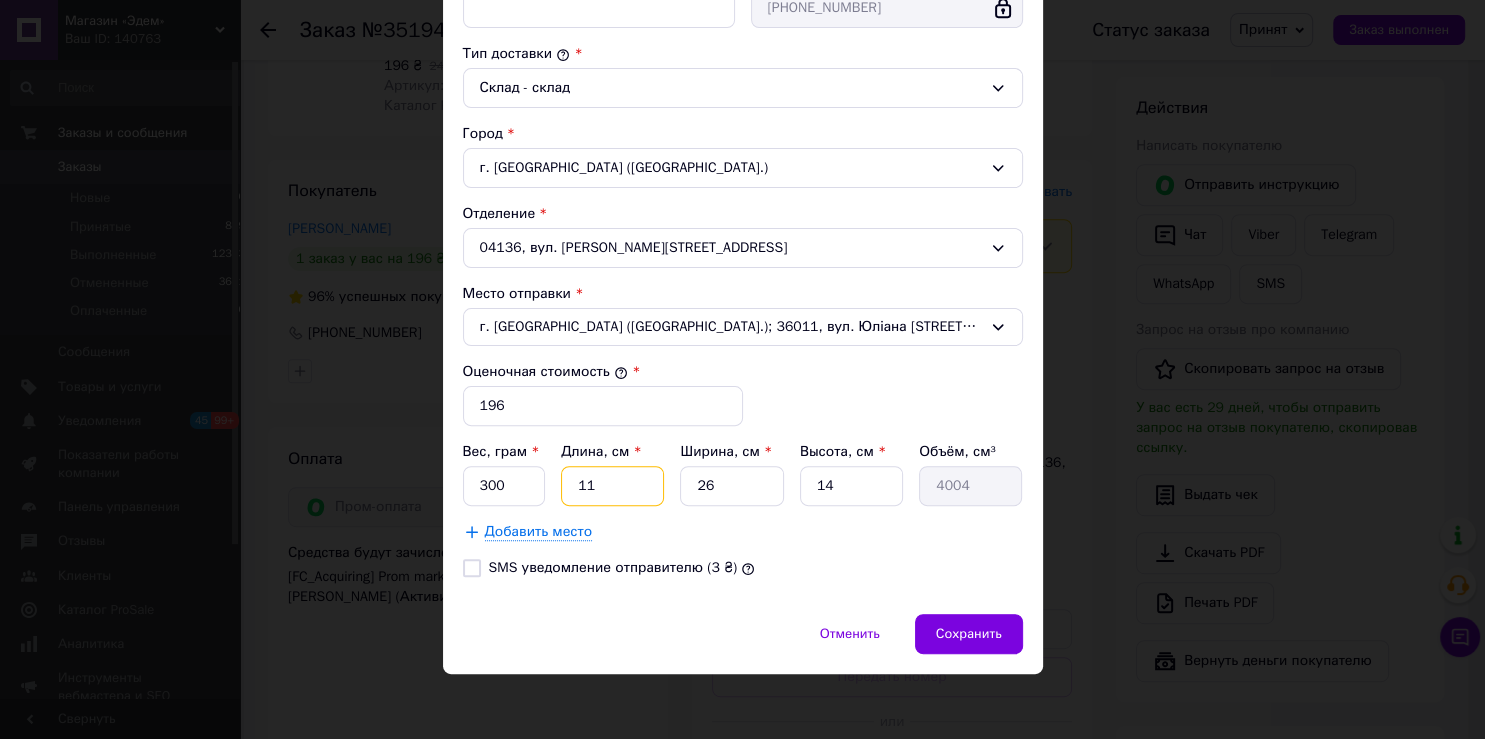 drag, startPoint x: 610, startPoint y: 474, endPoint x: 536, endPoint y: 489, distance: 75.50497 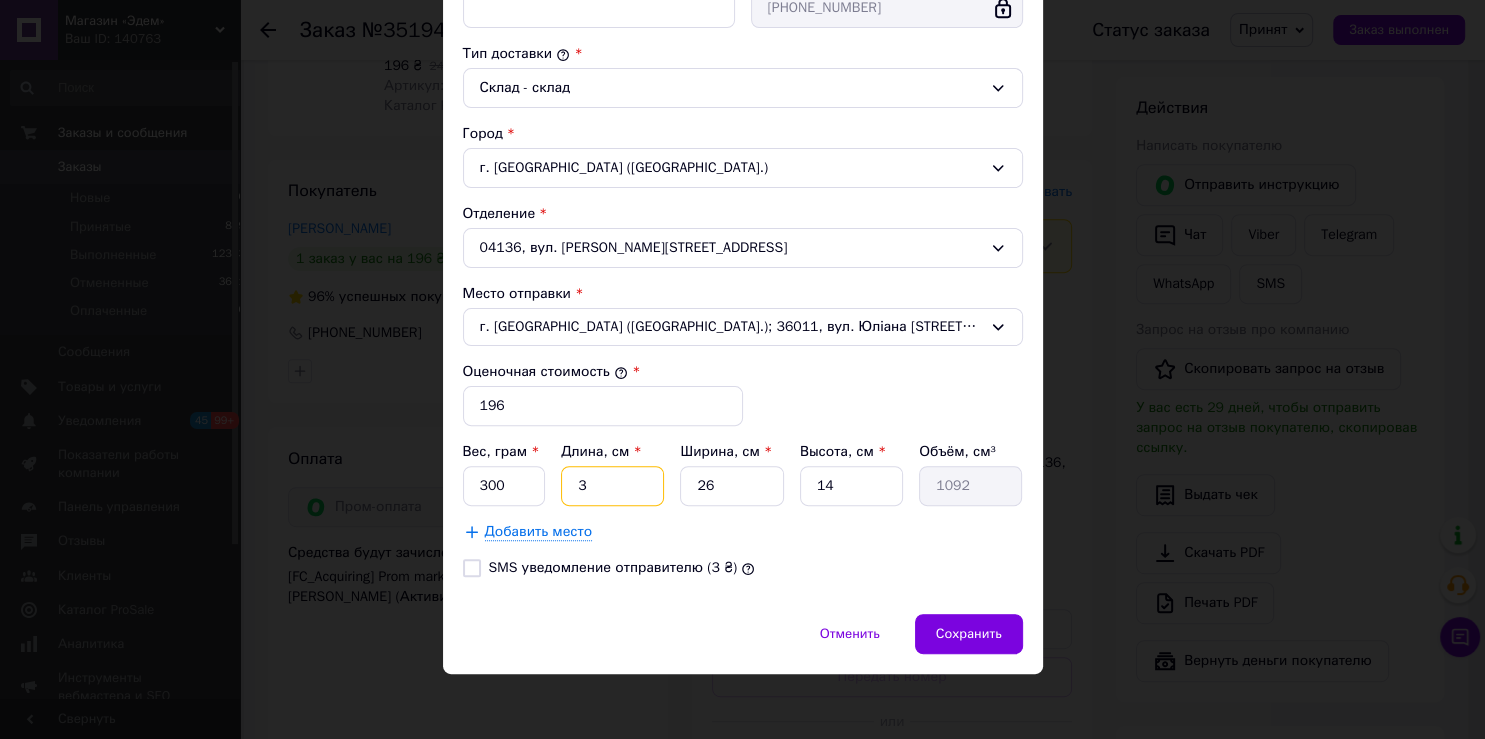 type on "30" 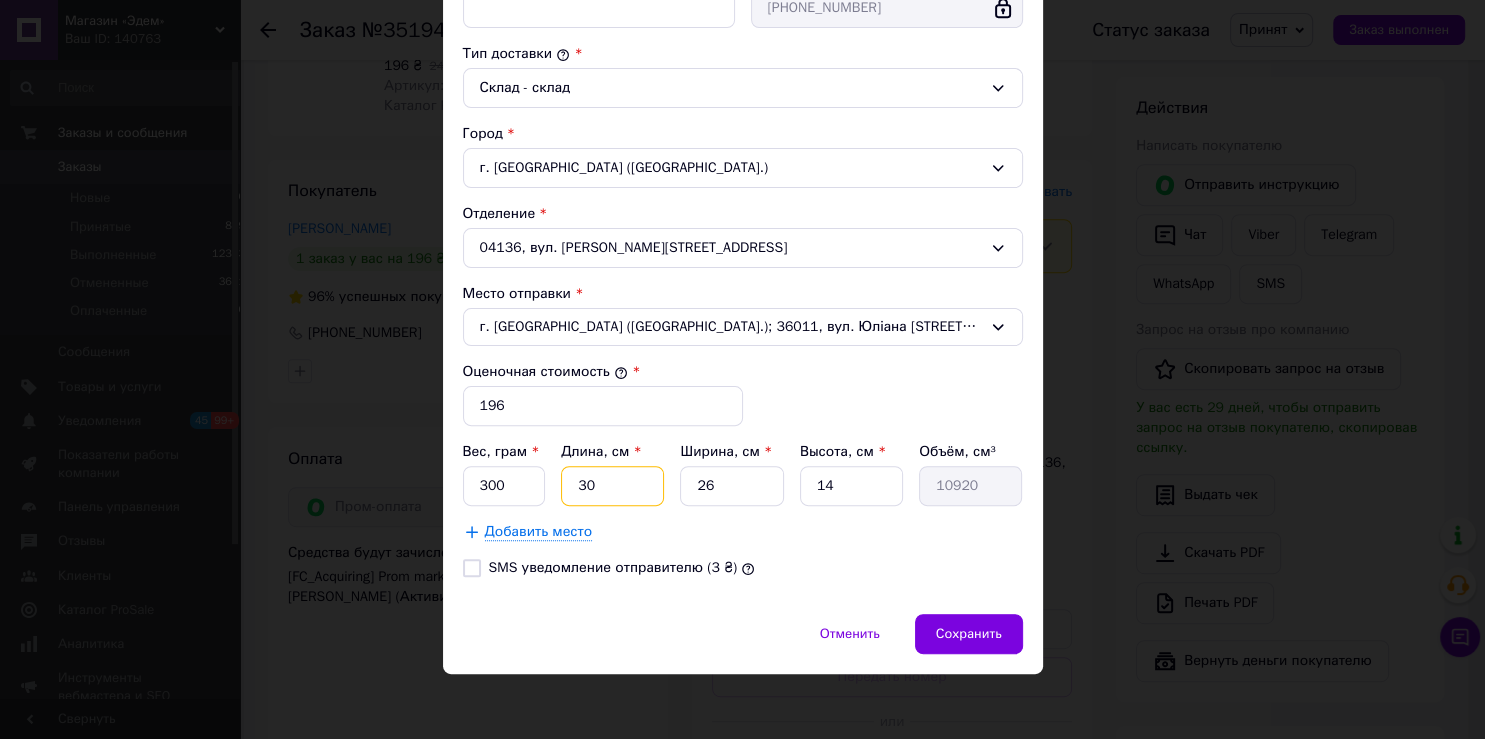type on "30" 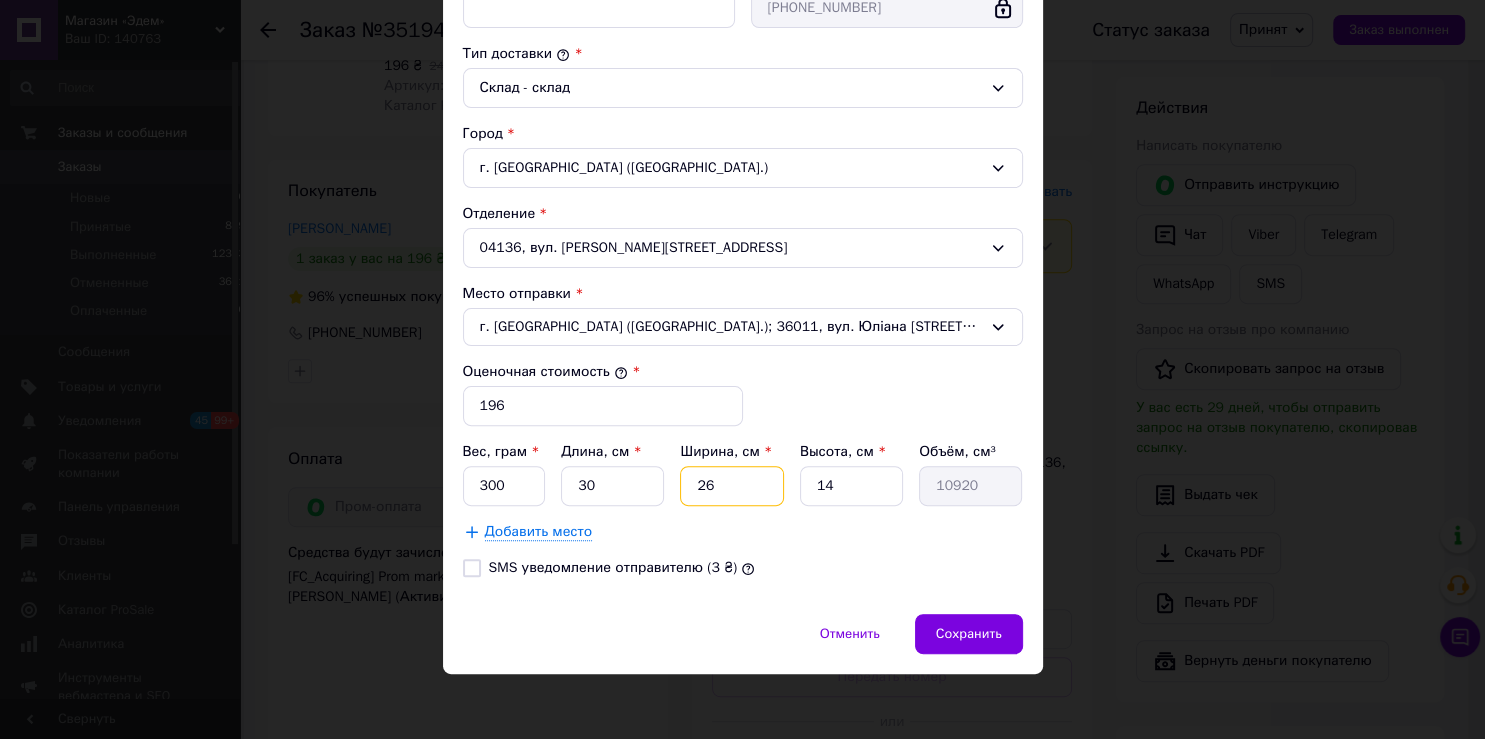 drag, startPoint x: 711, startPoint y: 489, endPoint x: 686, endPoint y: 489, distance: 25 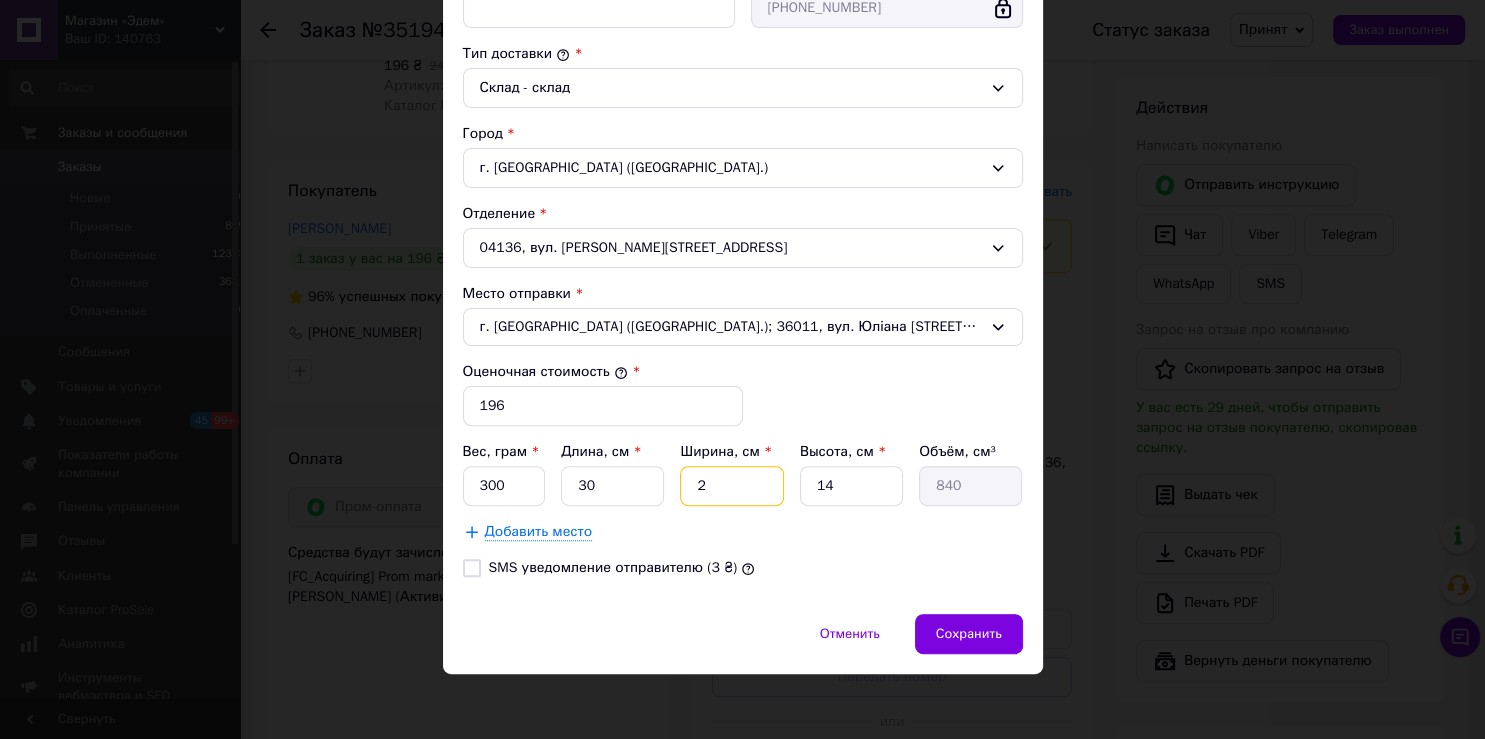 type on "20" 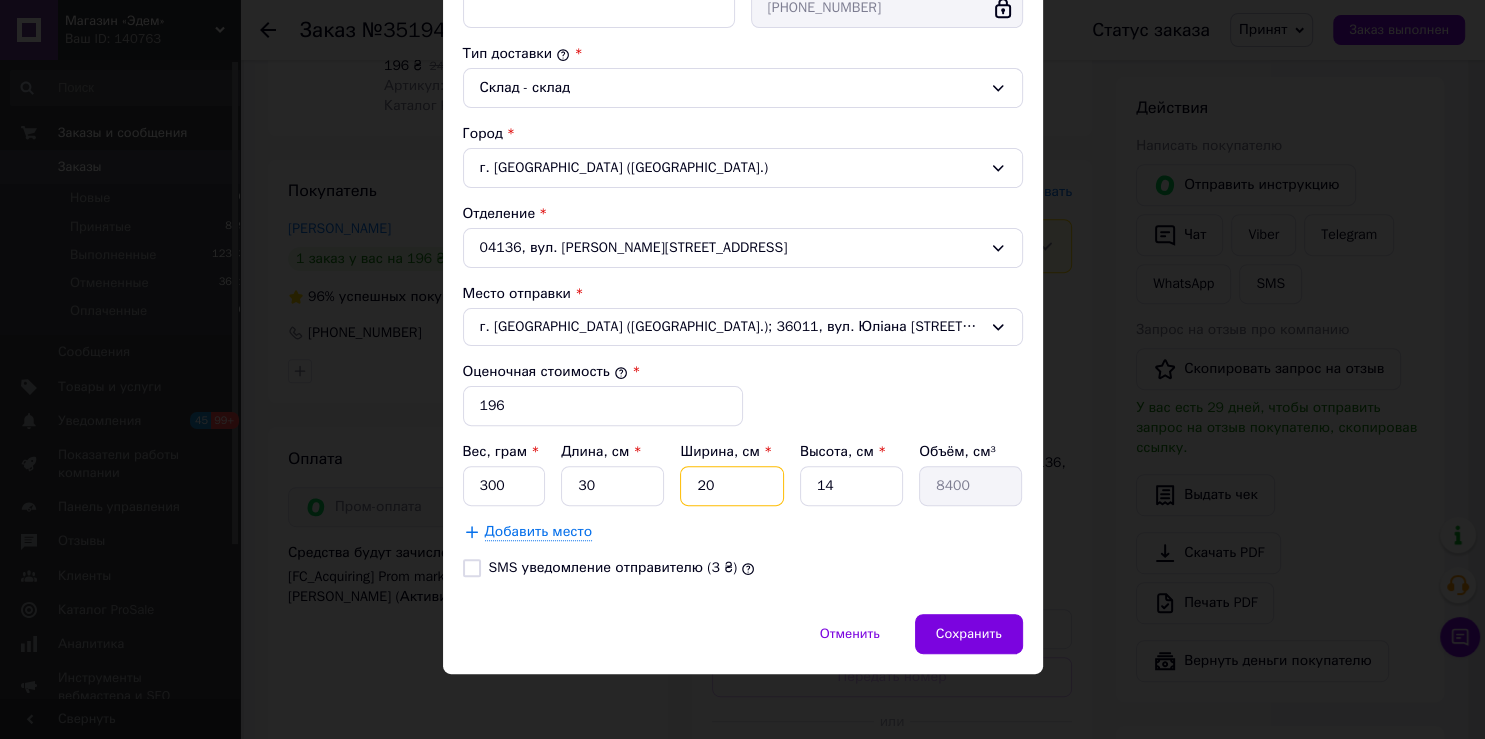 type on "20" 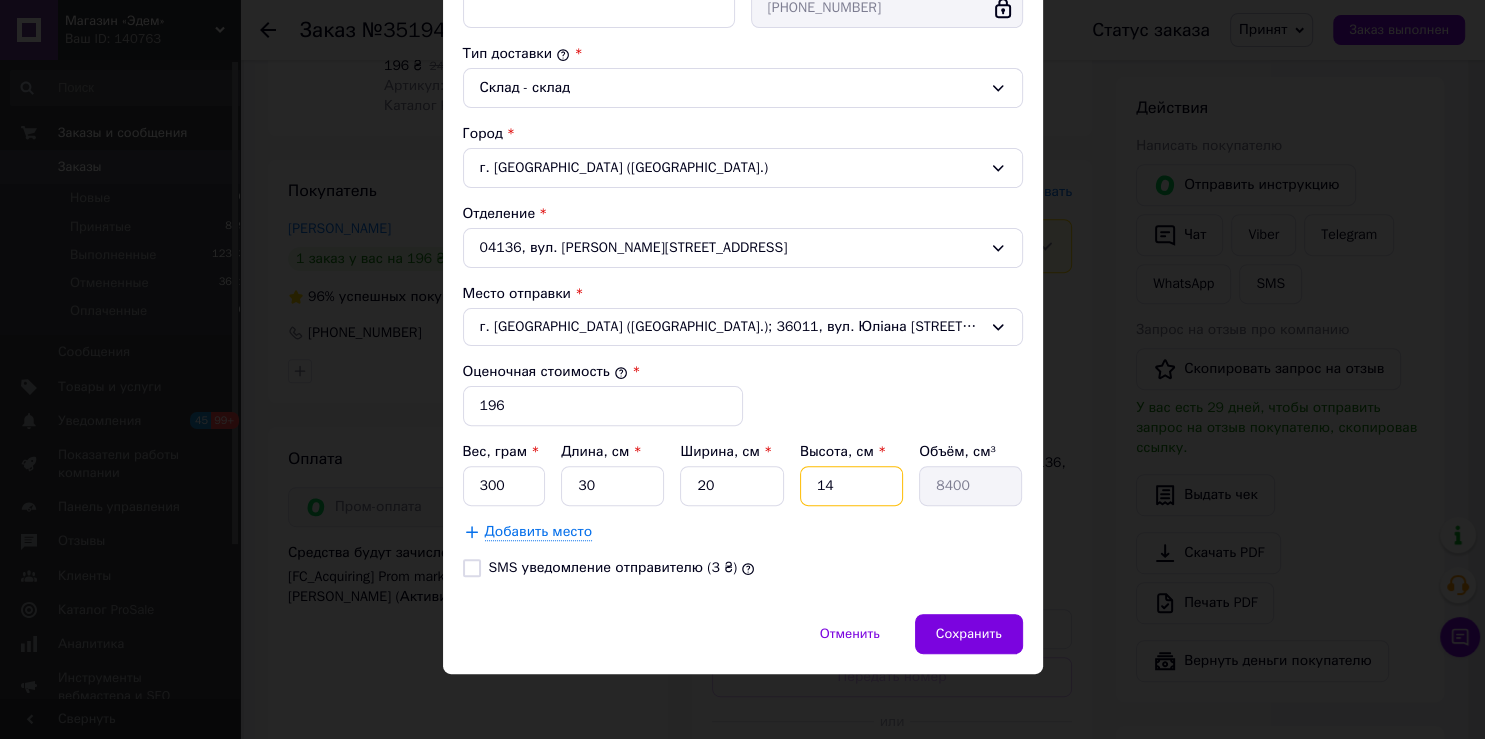 drag, startPoint x: 823, startPoint y: 478, endPoint x: 798, endPoint y: 478, distance: 25 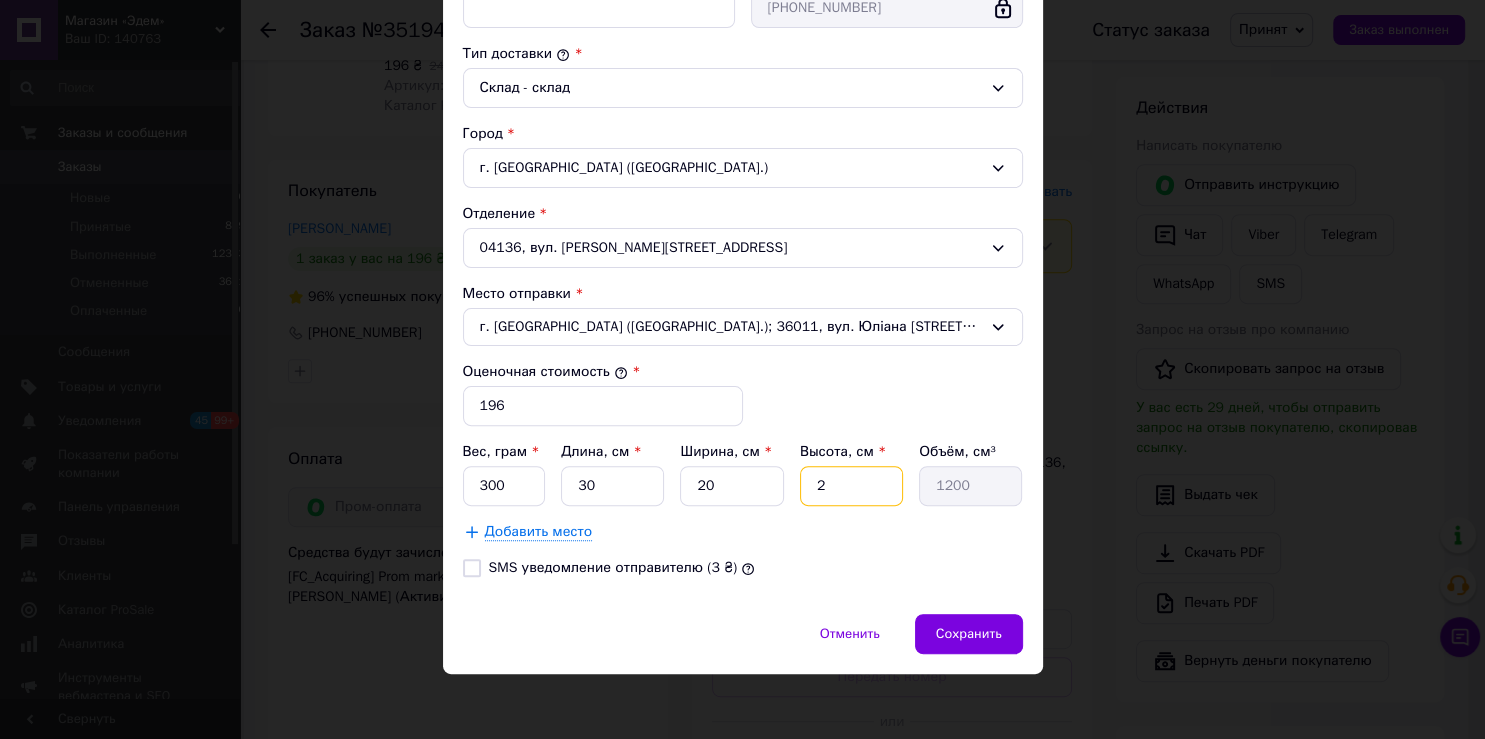 type on "2" 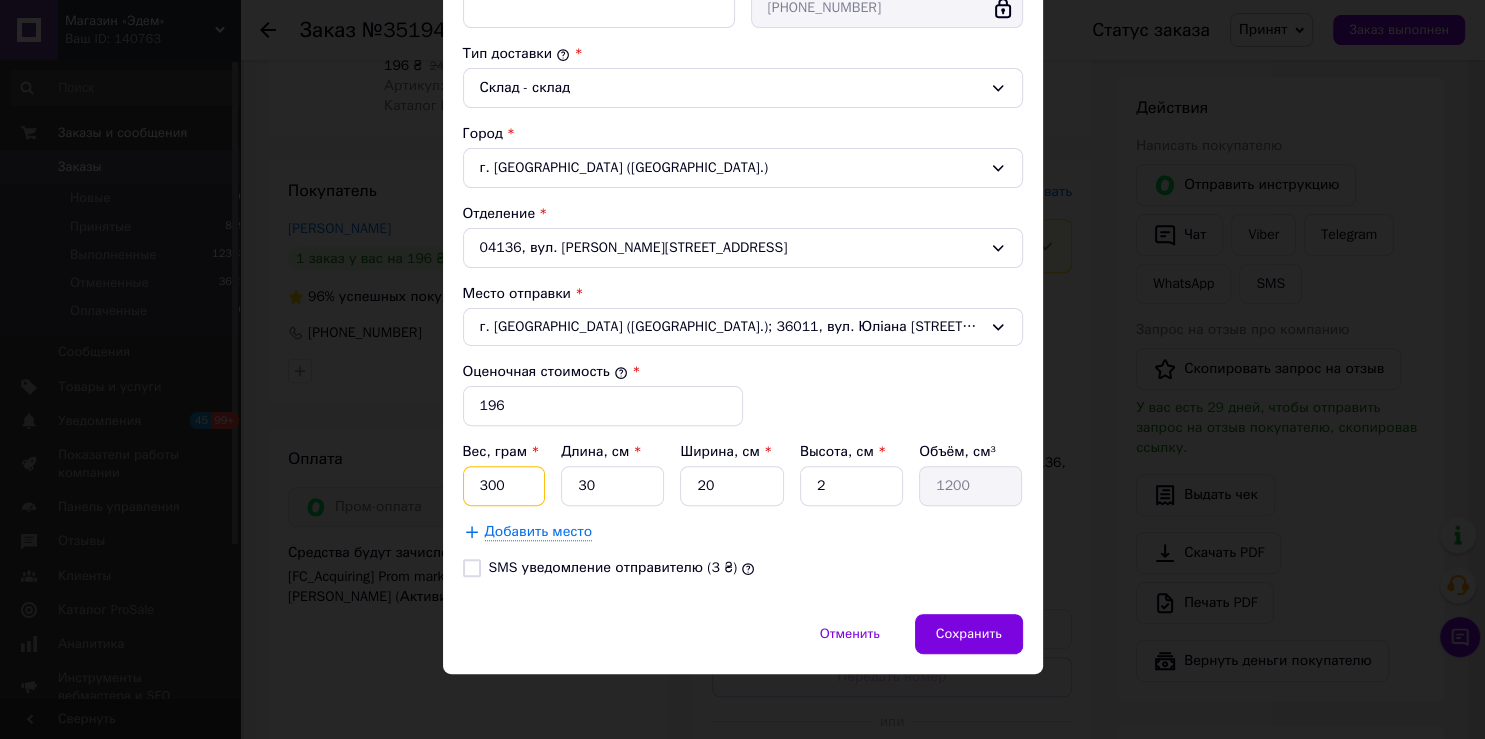 click on "300" at bounding box center (504, 486) 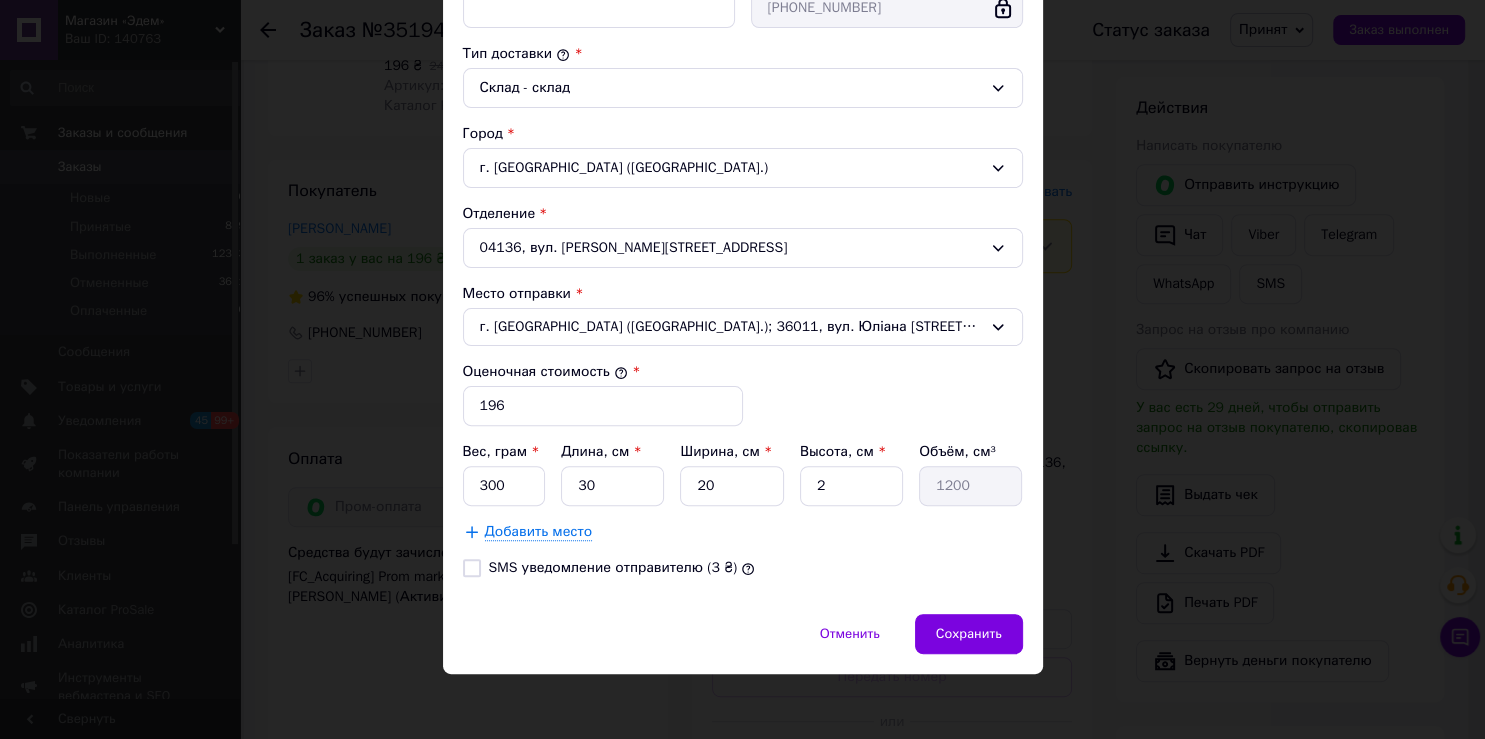 click on "SMS уведомление отправителю (3 ₴)" at bounding box center [472, 568] 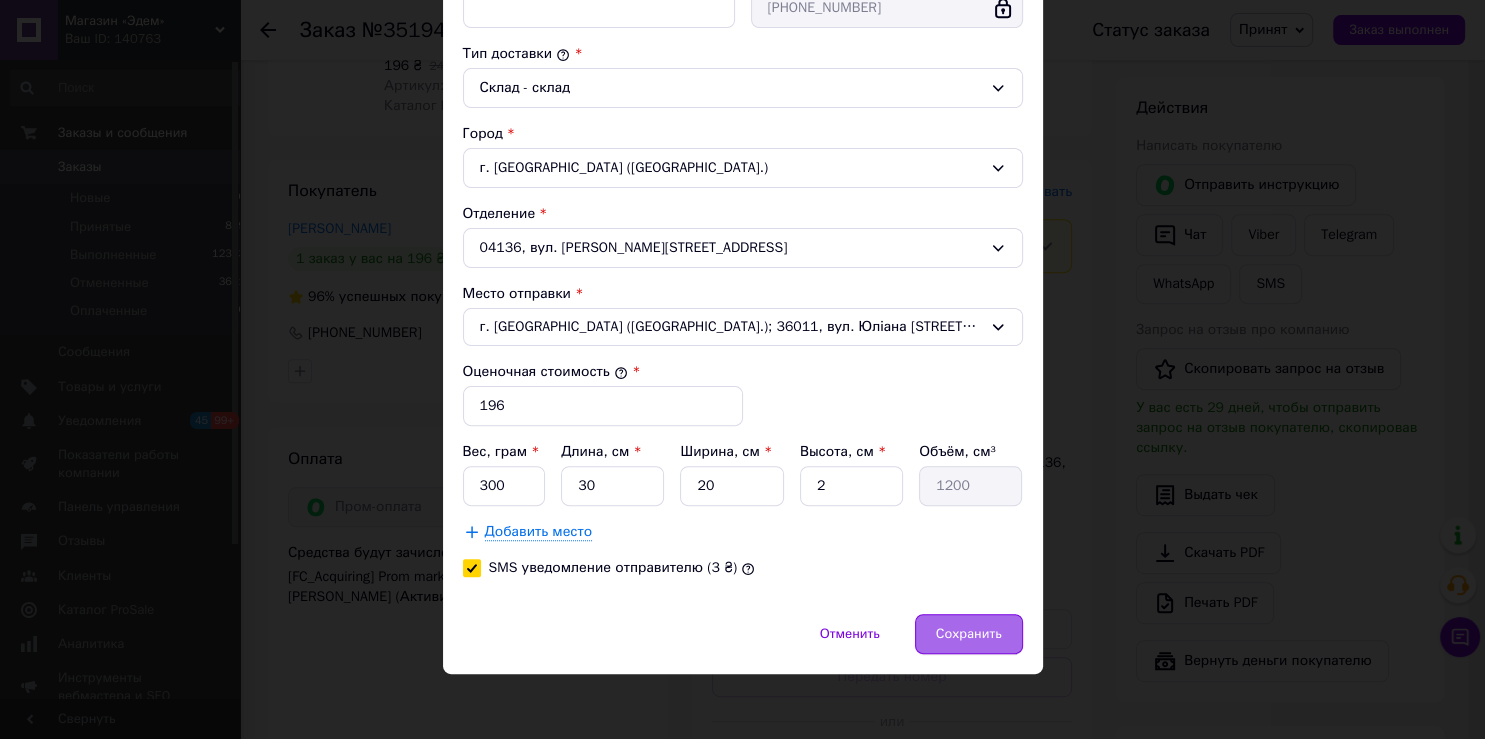 click on "Сохранить" at bounding box center [969, 634] 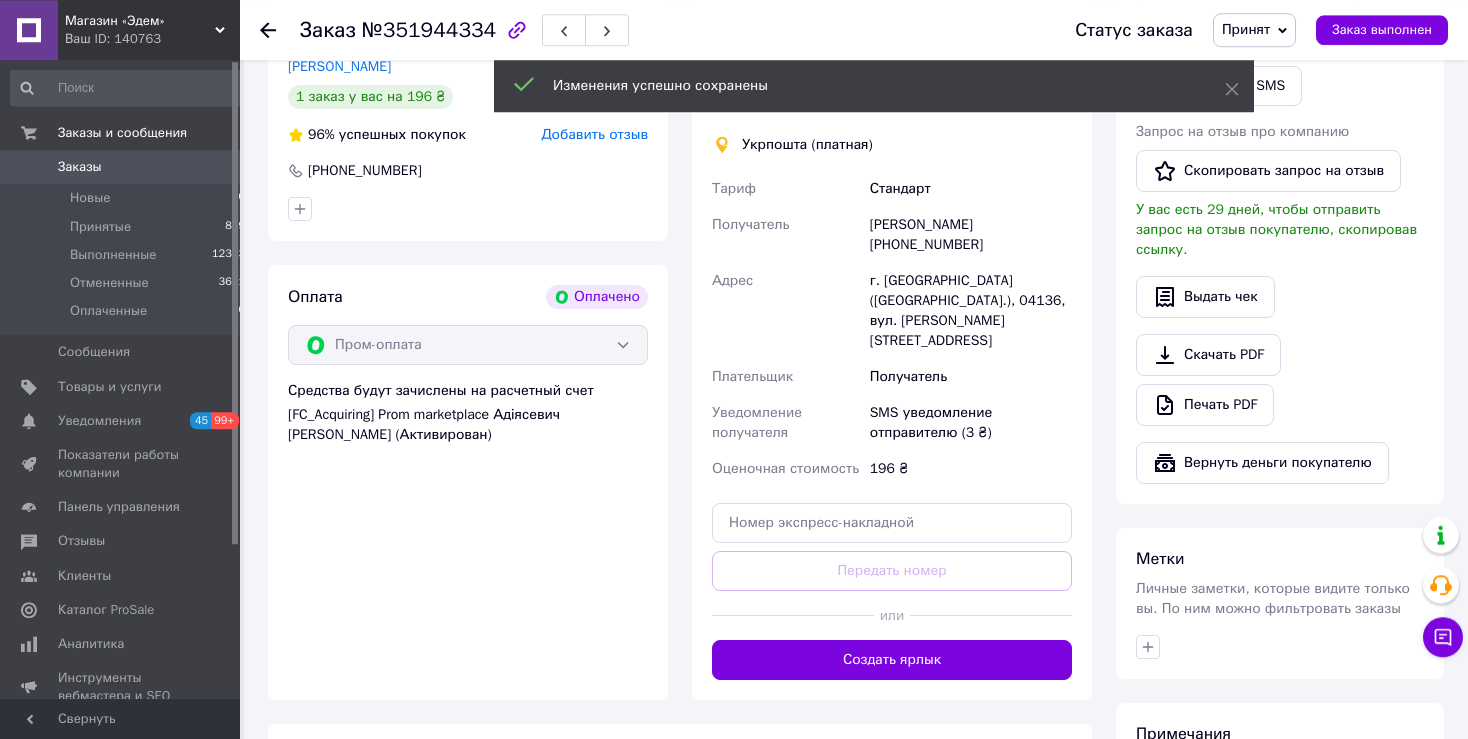 scroll, scrollTop: 1056, scrollLeft: 0, axis: vertical 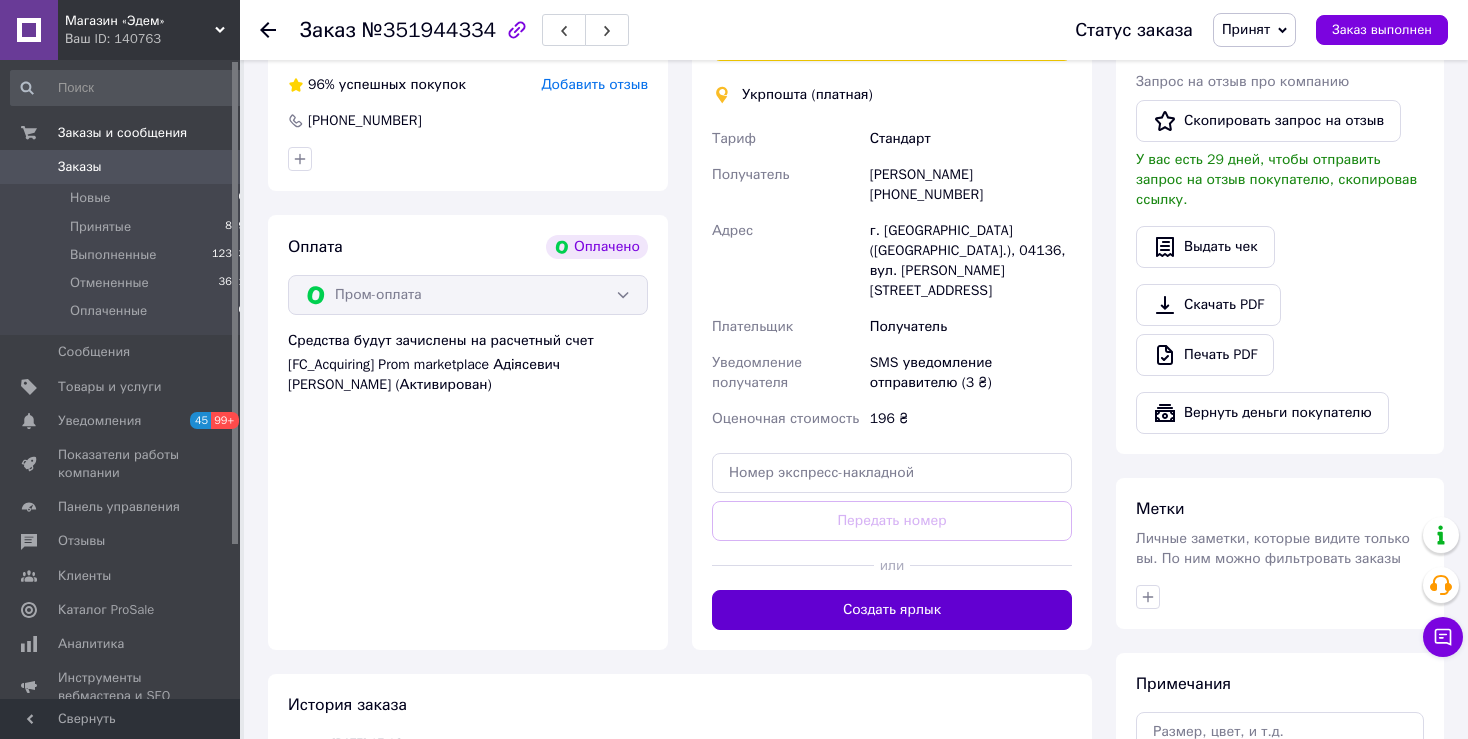 click on "Создать ярлык" at bounding box center [892, 610] 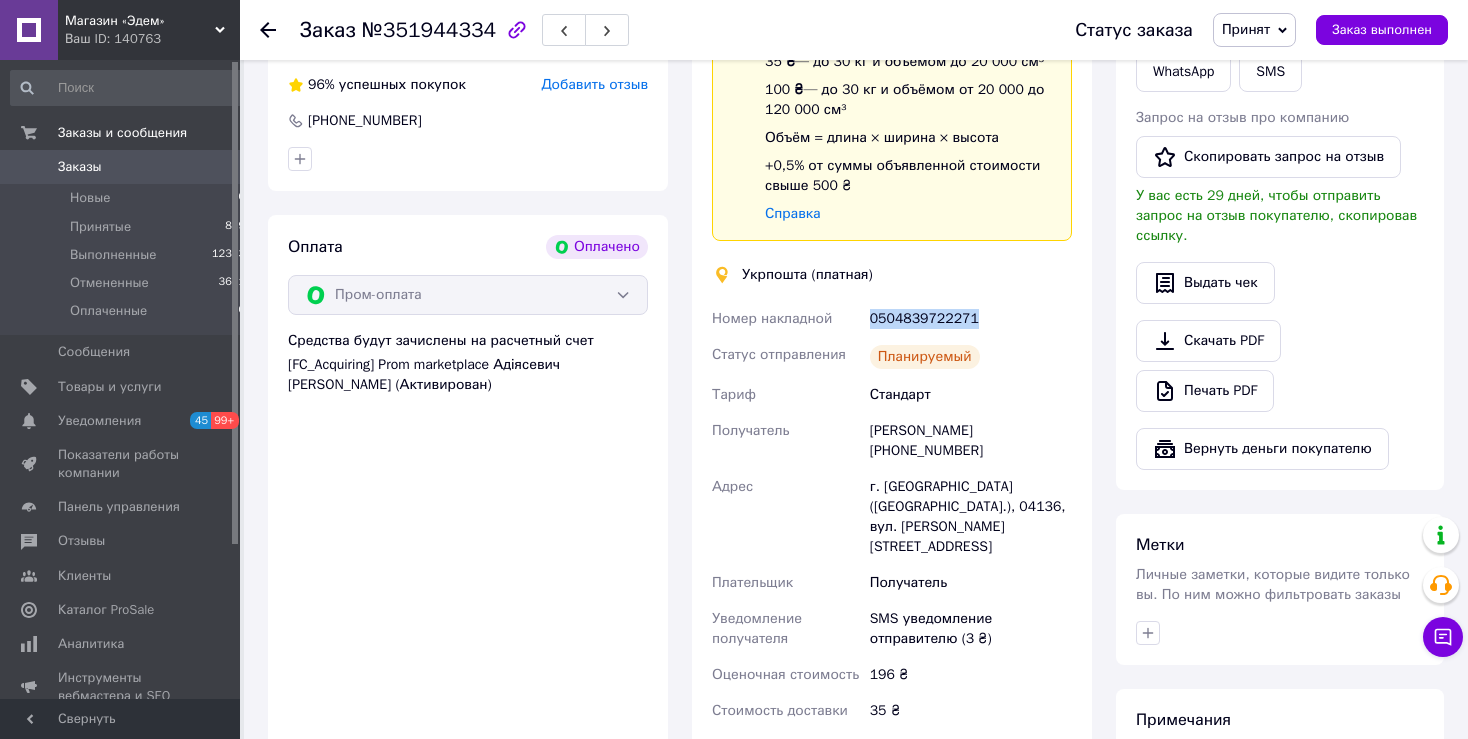 drag, startPoint x: 969, startPoint y: 327, endPoint x: 750, endPoint y: 441, distance: 246.89471 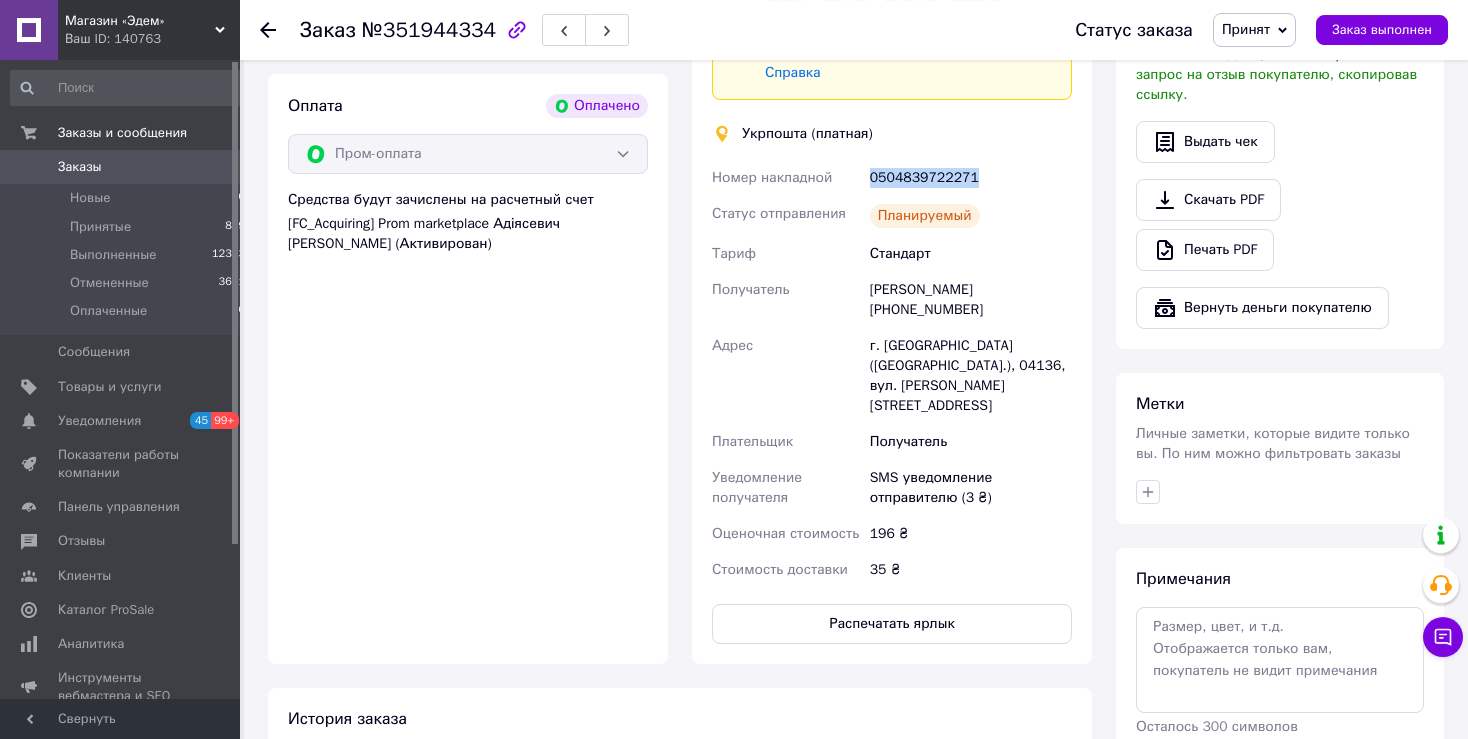 scroll, scrollTop: 1372, scrollLeft: 0, axis: vertical 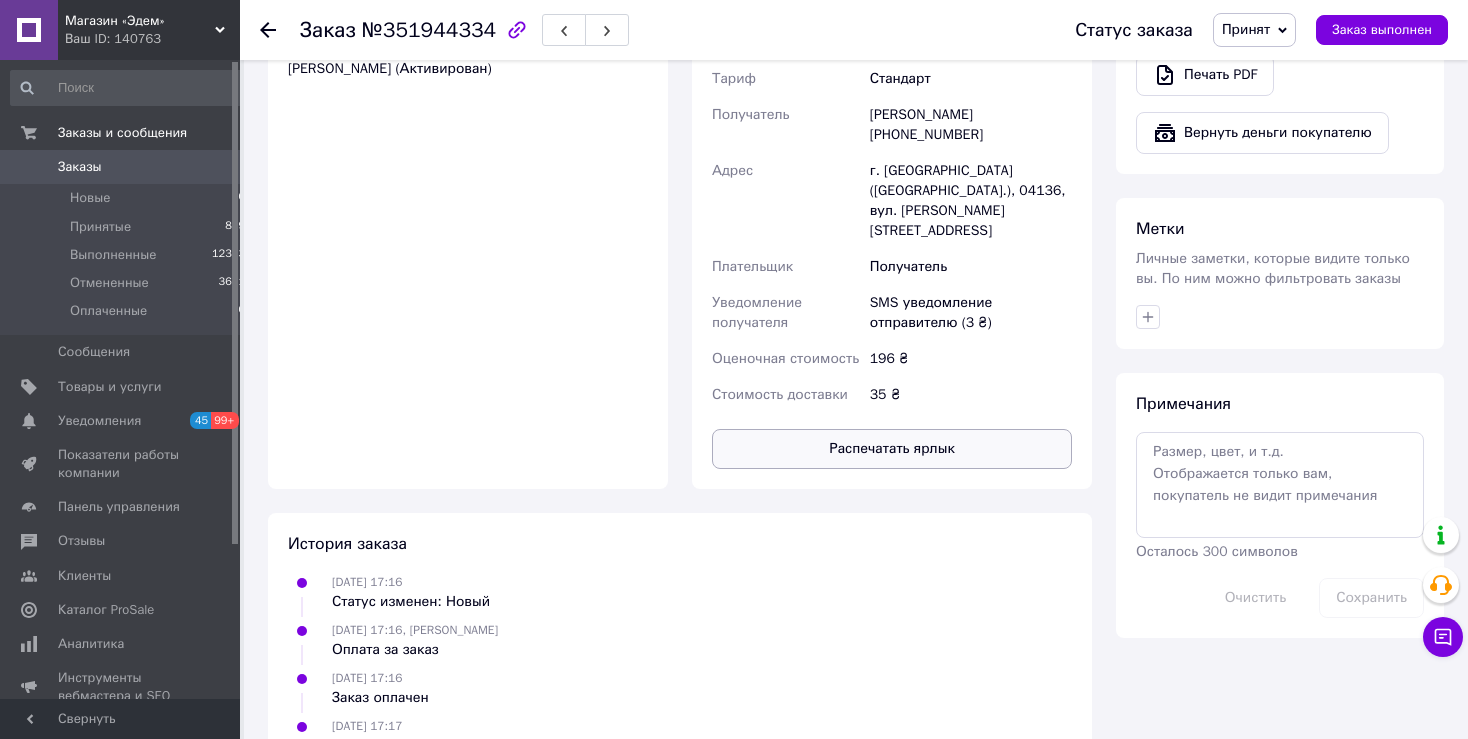 click on "Распечатать ярлык" at bounding box center [892, 449] 